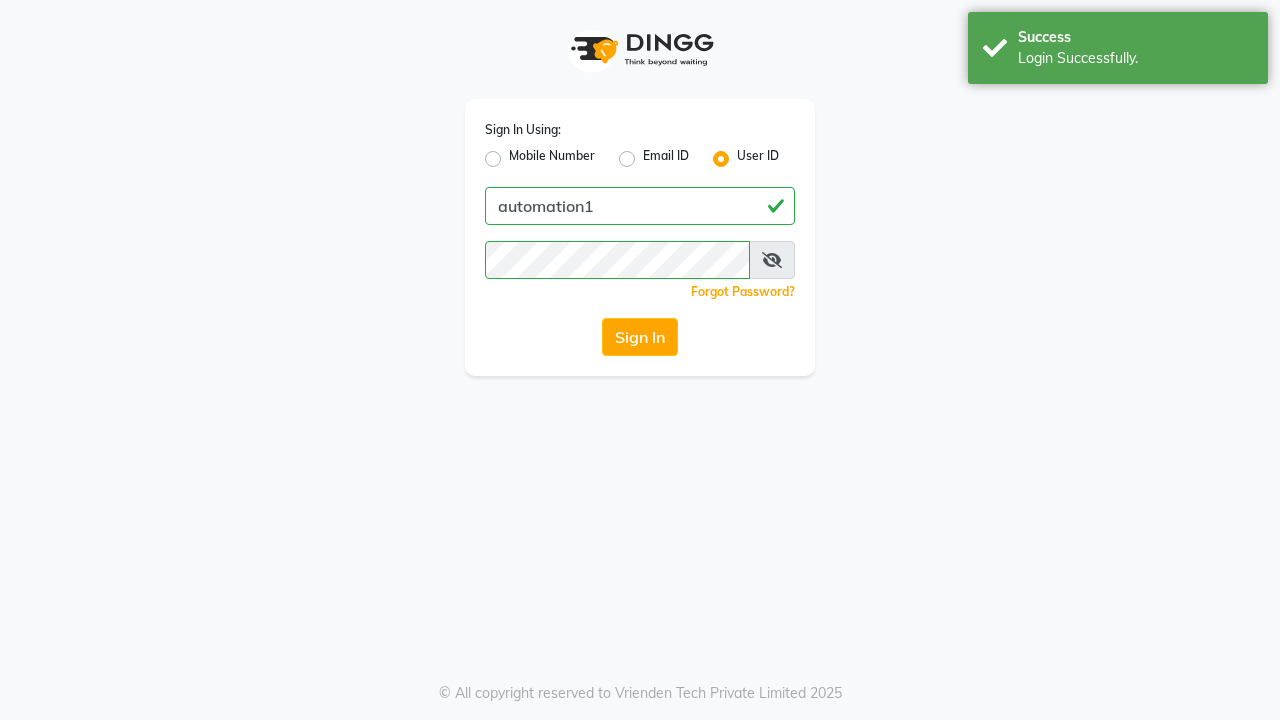 scroll, scrollTop: 0, scrollLeft: 0, axis: both 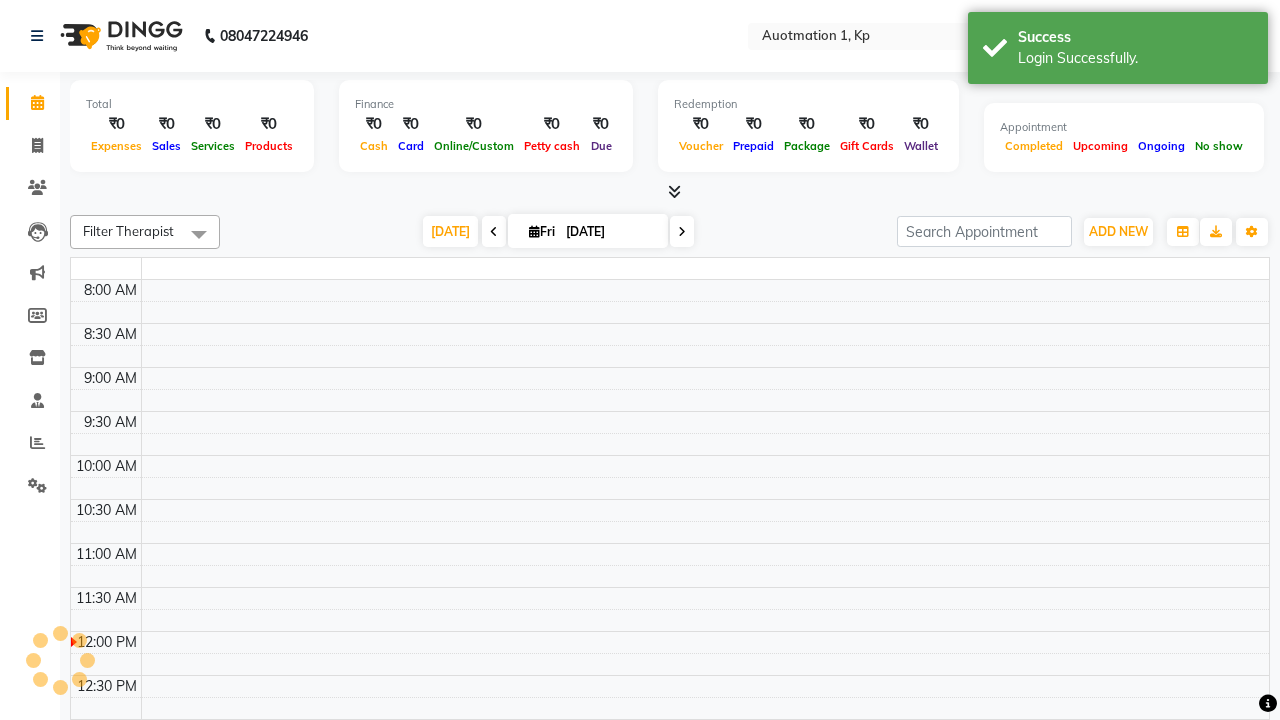 select on "en" 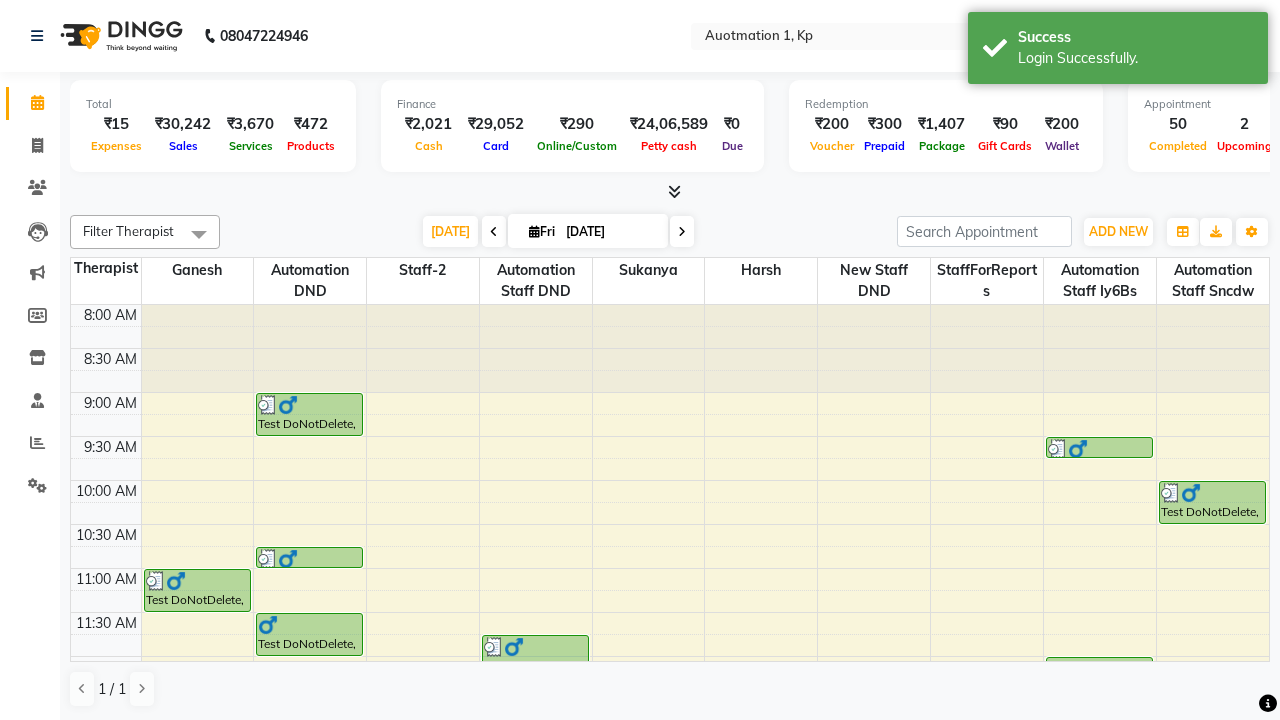 scroll, scrollTop: 0, scrollLeft: 0, axis: both 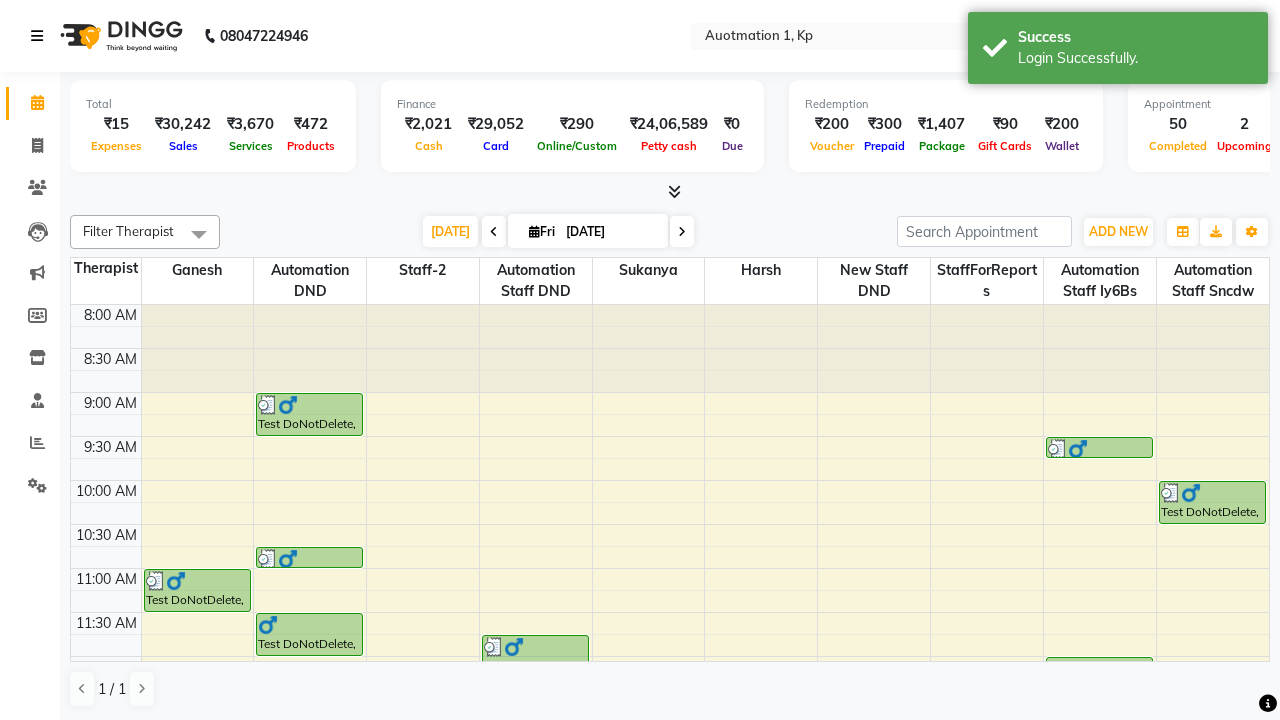 click at bounding box center [37, 36] 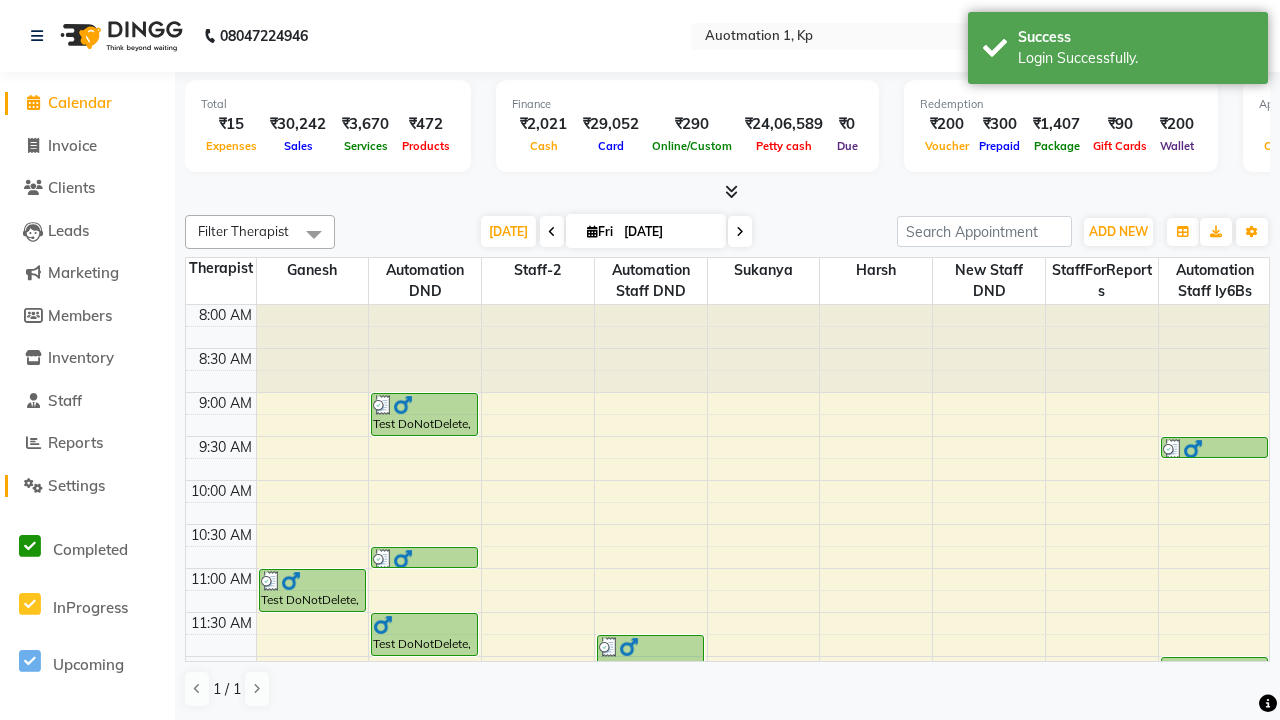 click on "Settings" 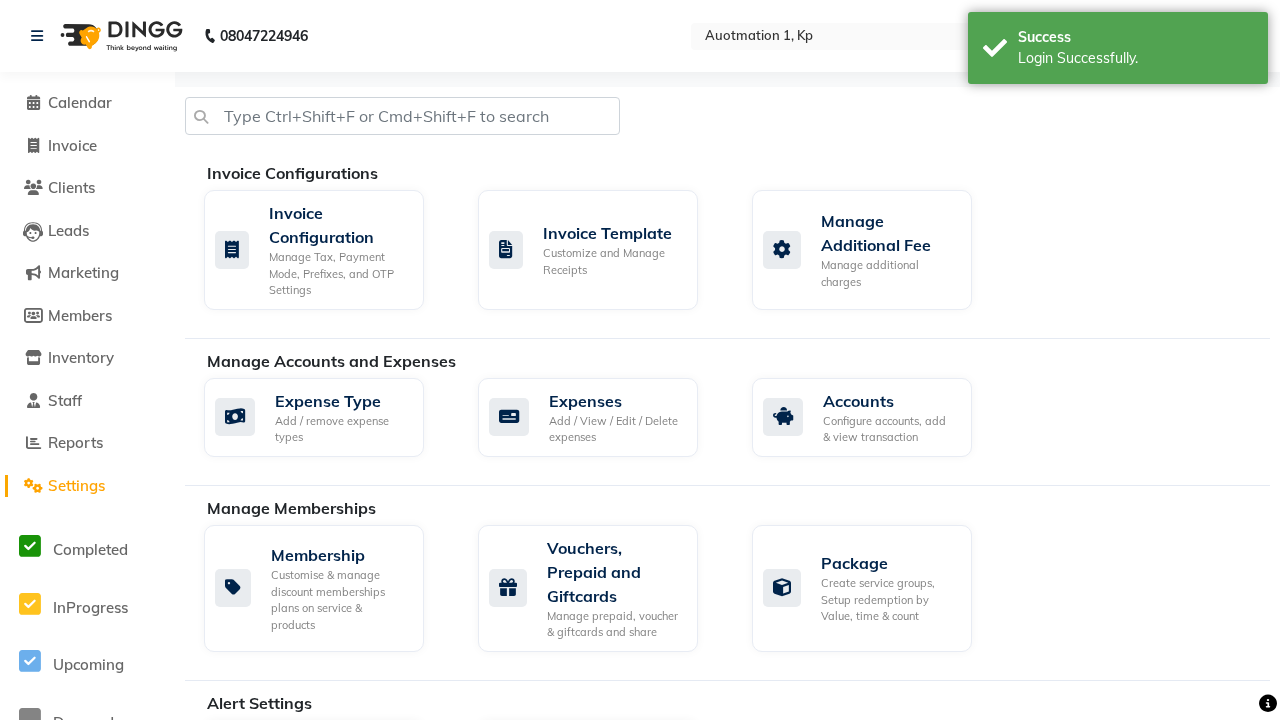 click on "Business Hours" 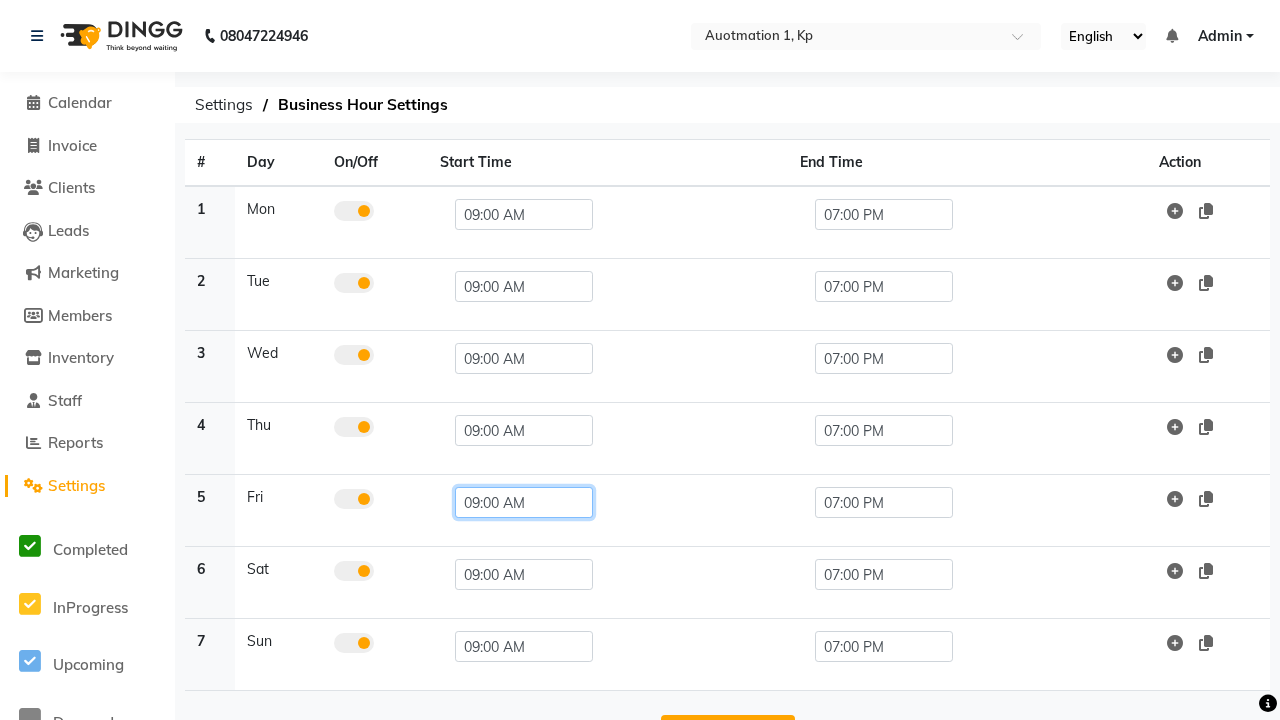 click on "09:00 AM" 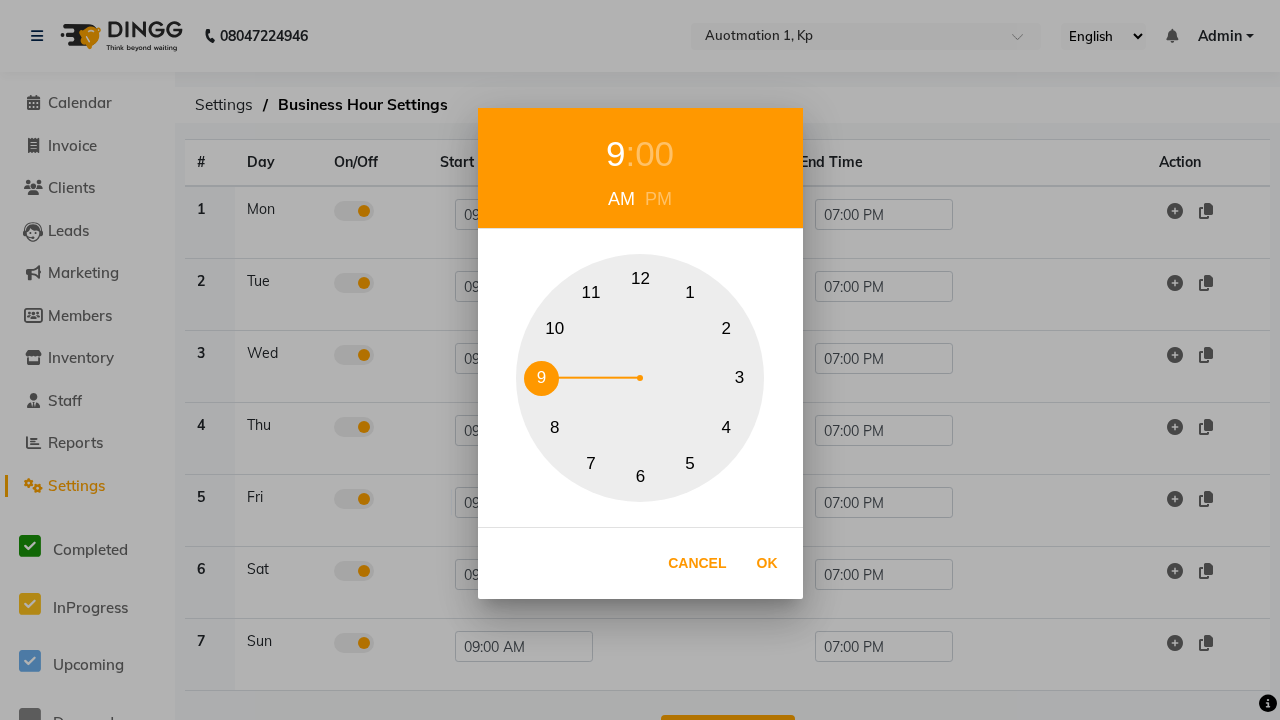 click on "10" at bounding box center (554, 328) 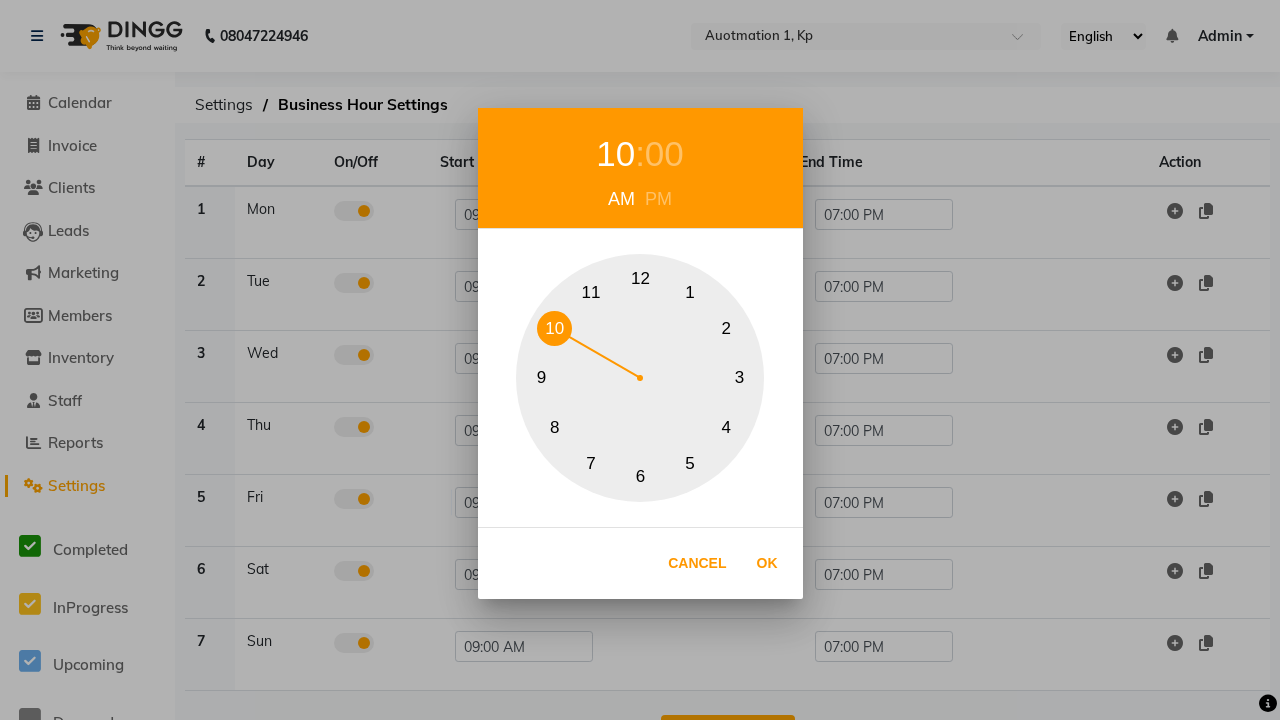 click on "00" at bounding box center (664, 154) 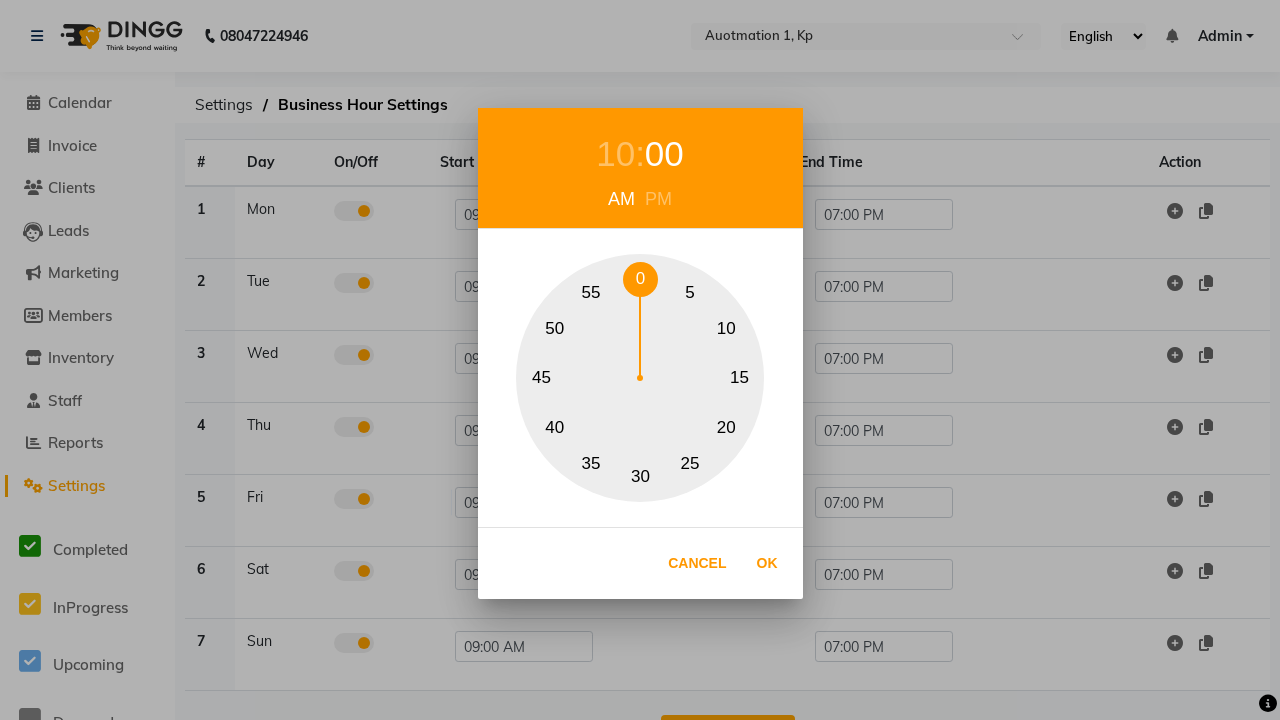 click on "0" at bounding box center [640, 279] 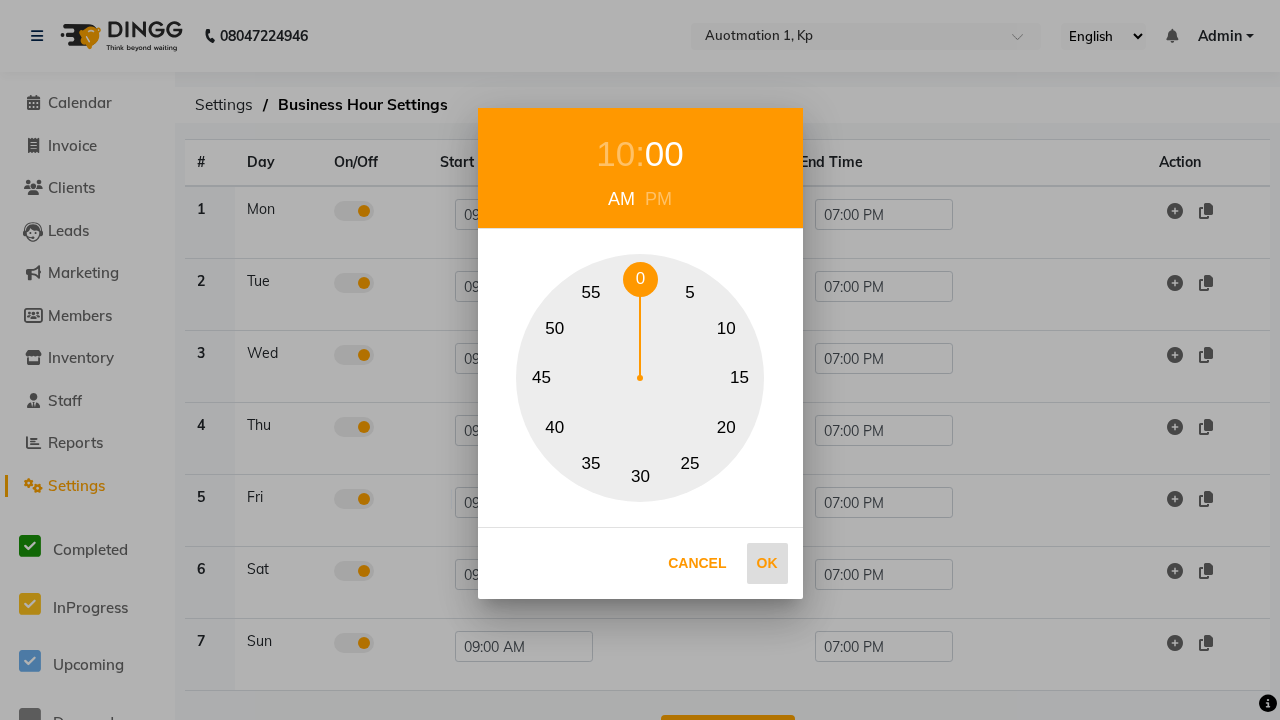 click on "Ok" at bounding box center [767, 563] 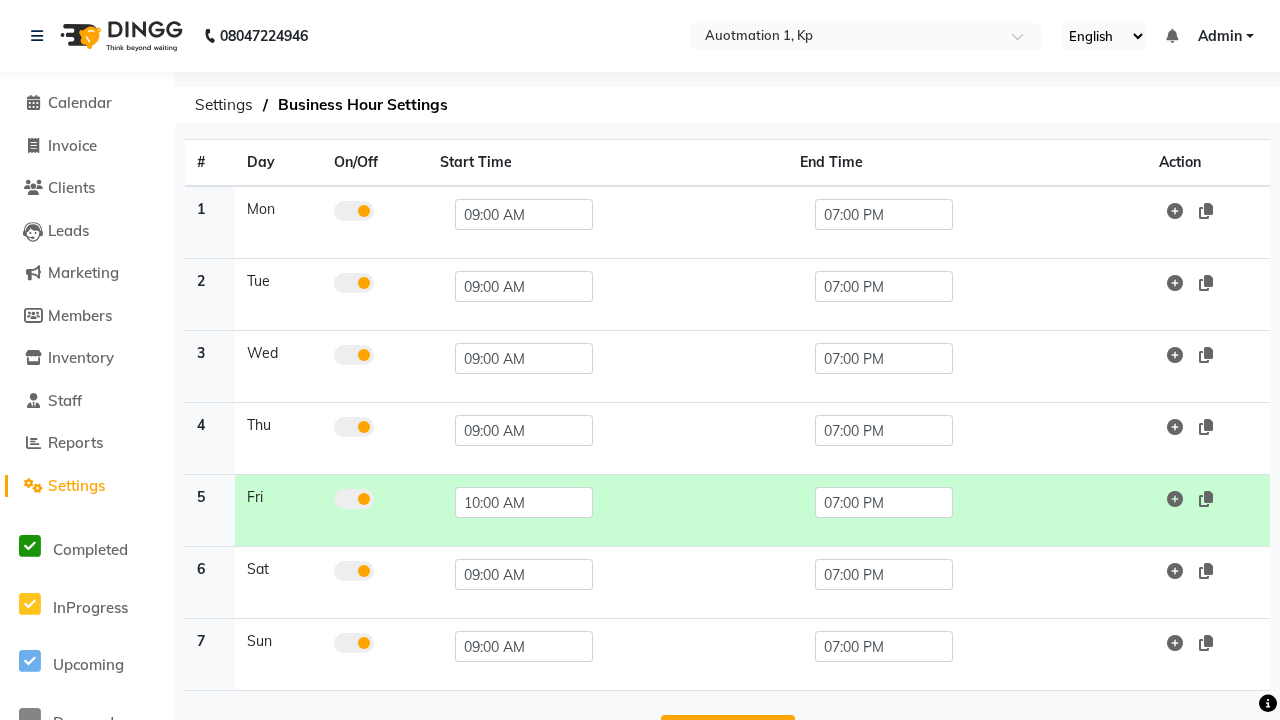 scroll, scrollTop: 63, scrollLeft: 0, axis: vertical 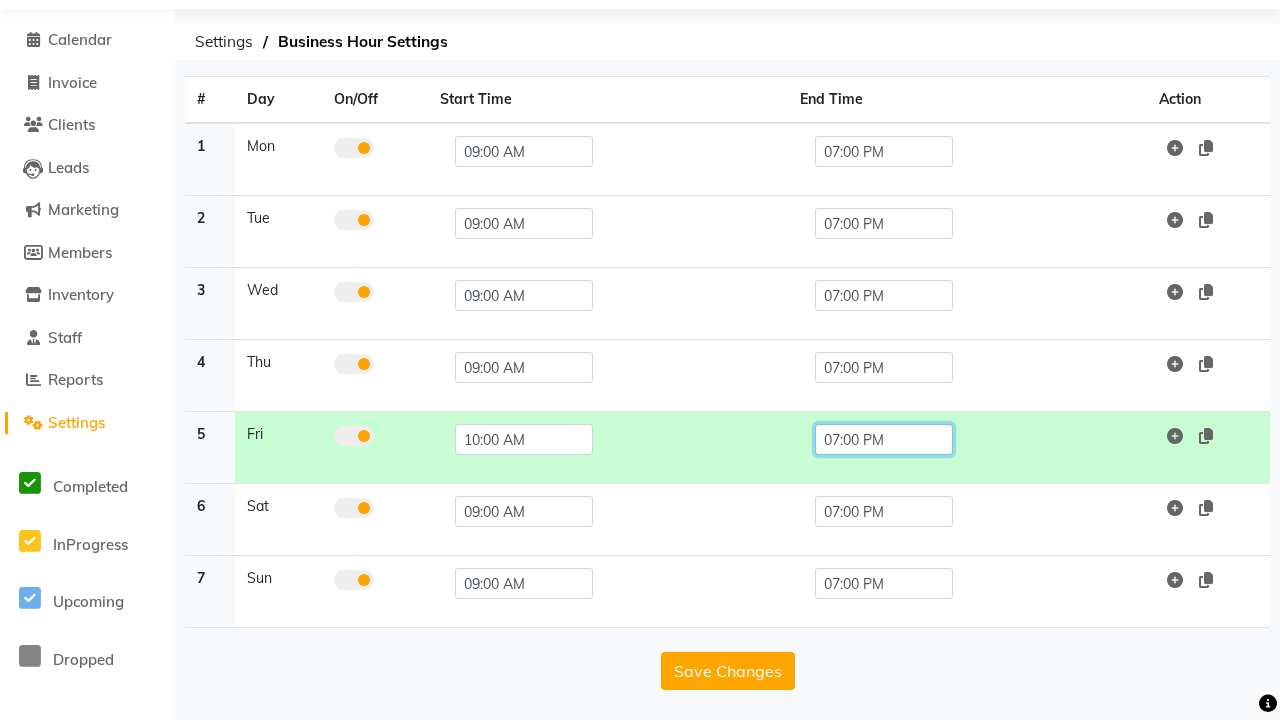 click on "07:00 PM" 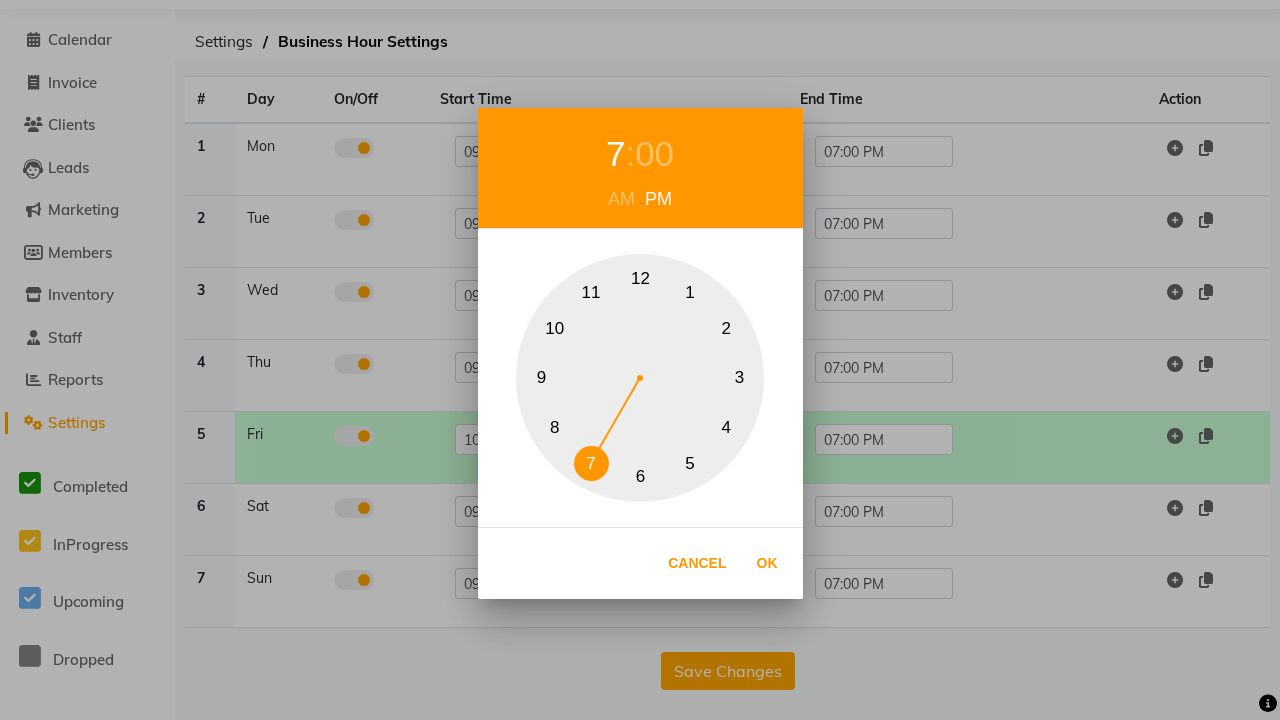 click on "10" at bounding box center [554, 328] 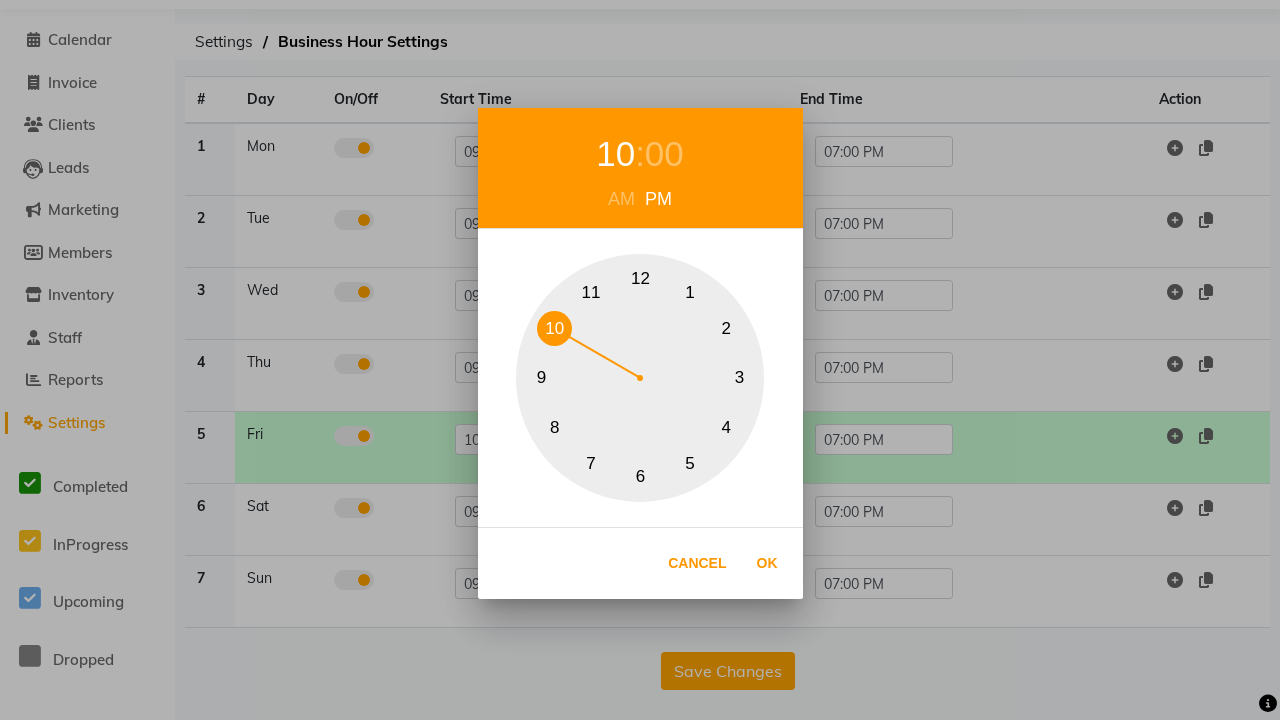 click on "00" at bounding box center [664, 154] 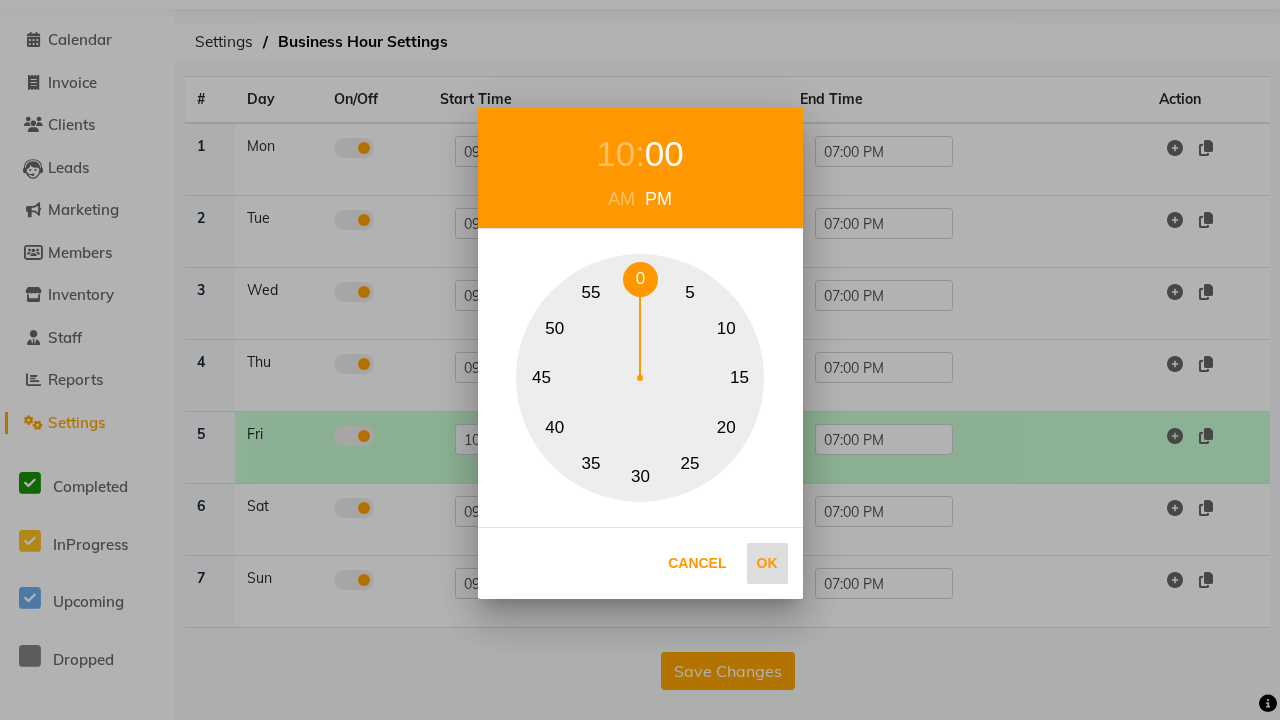 click on "0" at bounding box center [640, 279] 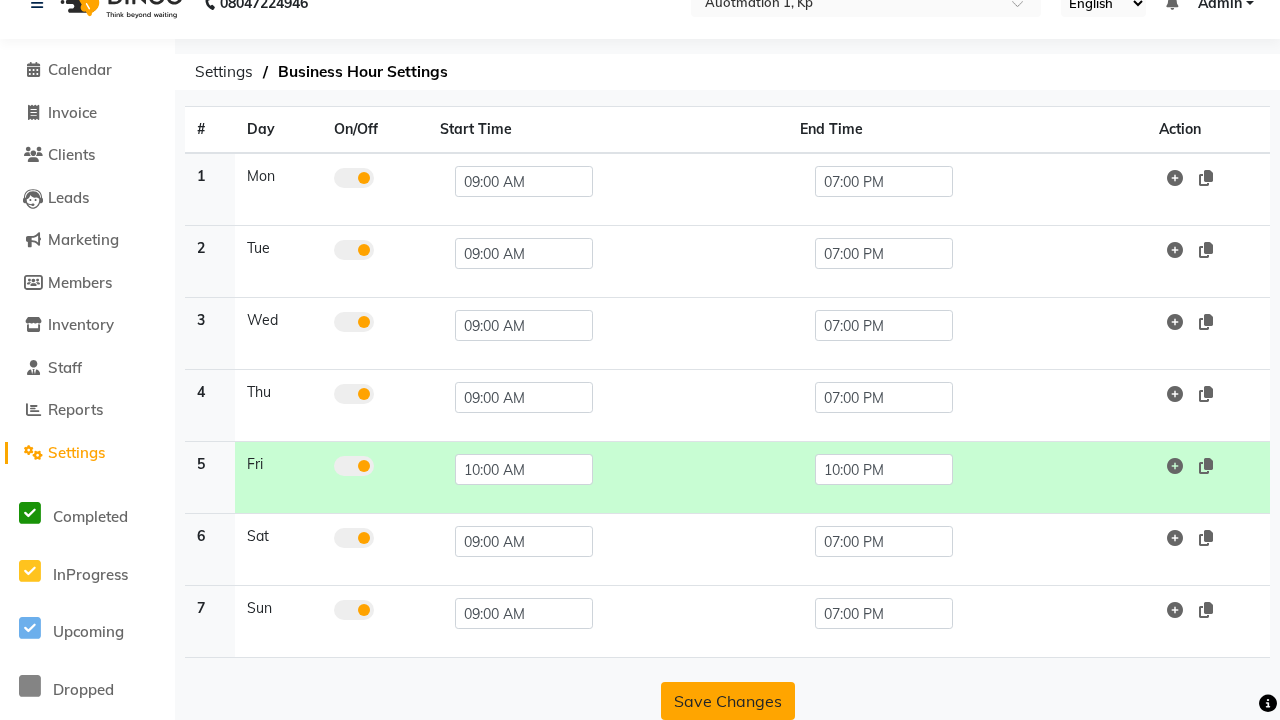 click on "Save Changes" 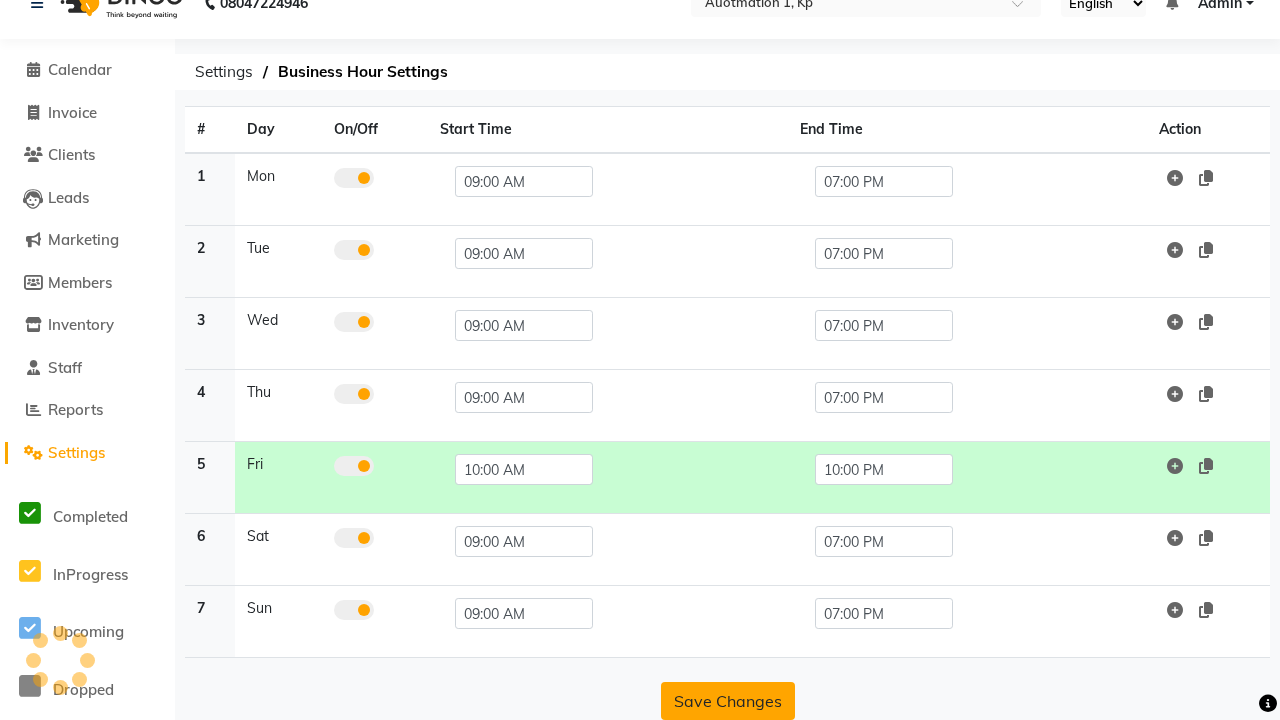 scroll, scrollTop: 63, scrollLeft: 0, axis: vertical 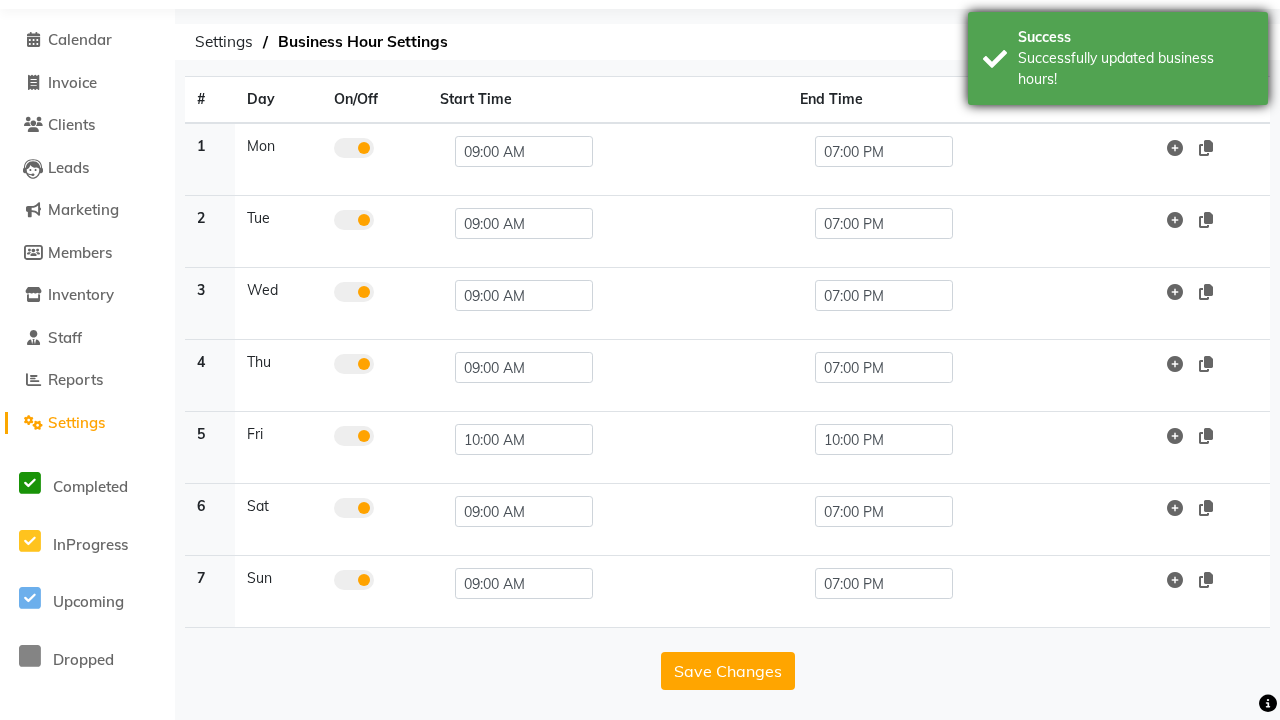 click on "Successfully updated business hours!" at bounding box center [1135, 69] 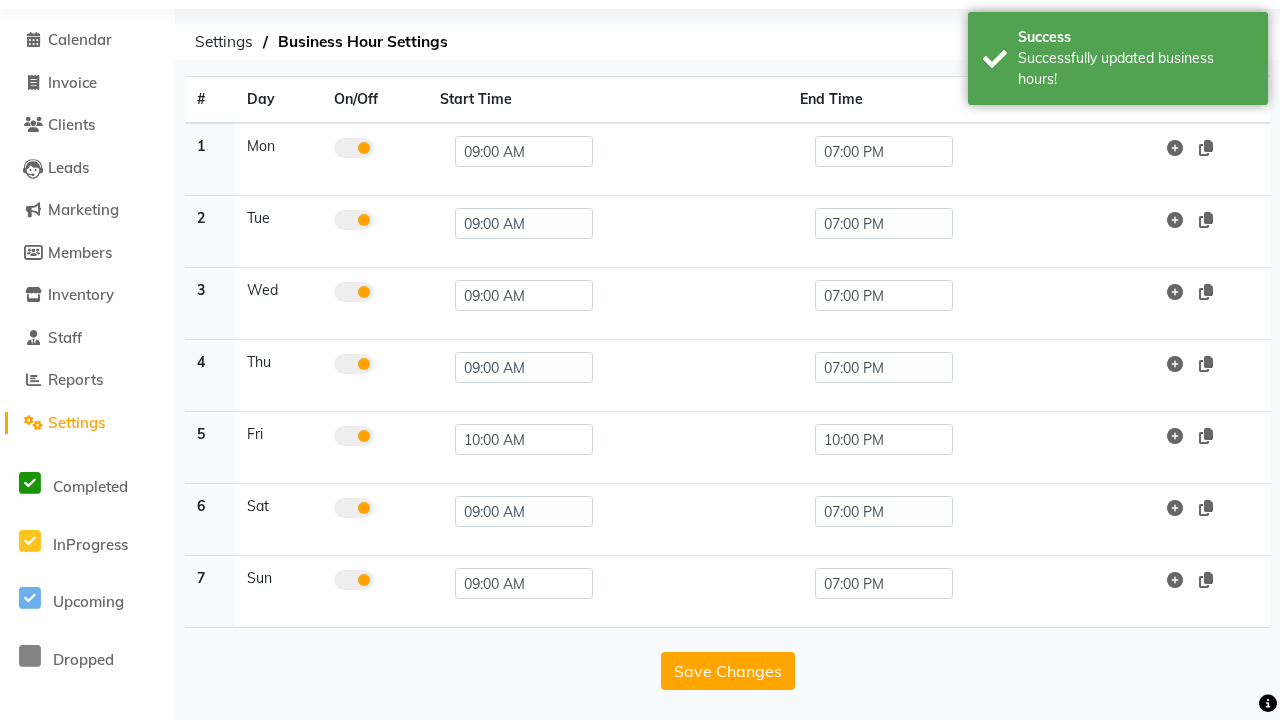 click at bounding box center (37, -27) 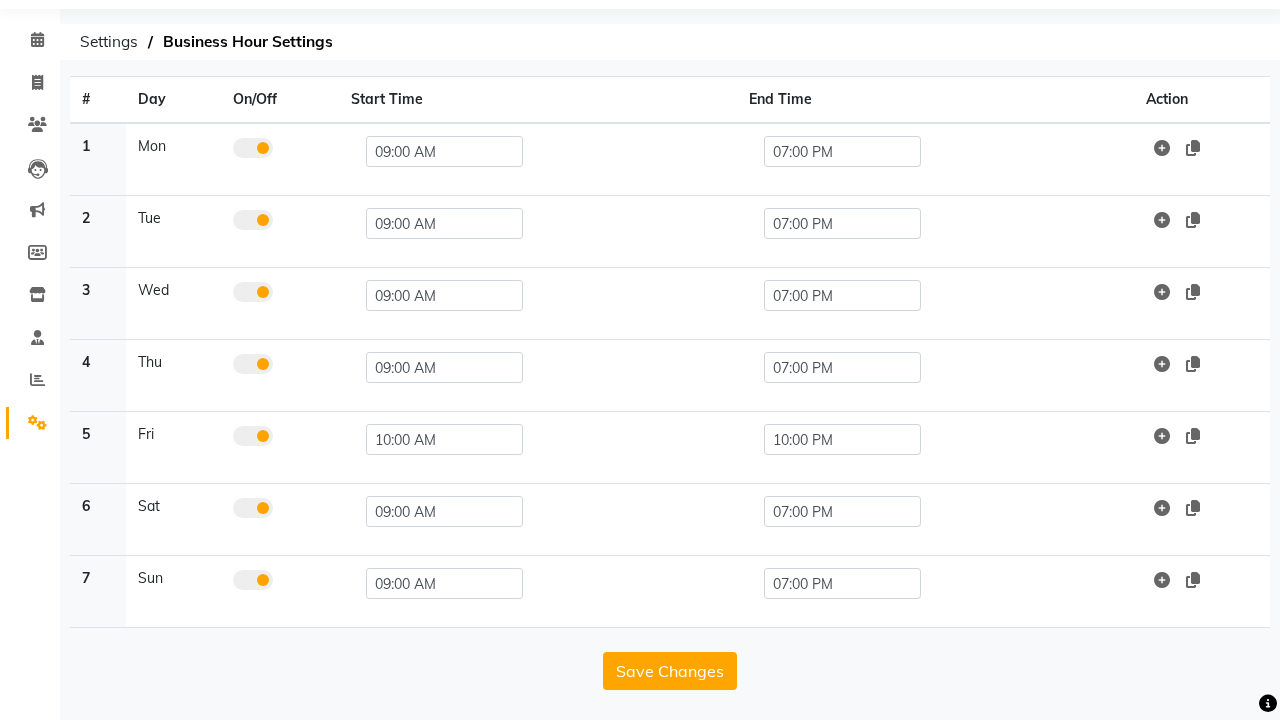 scroll, scrollTop: 8, scrollLeft: 0, axis: vertical 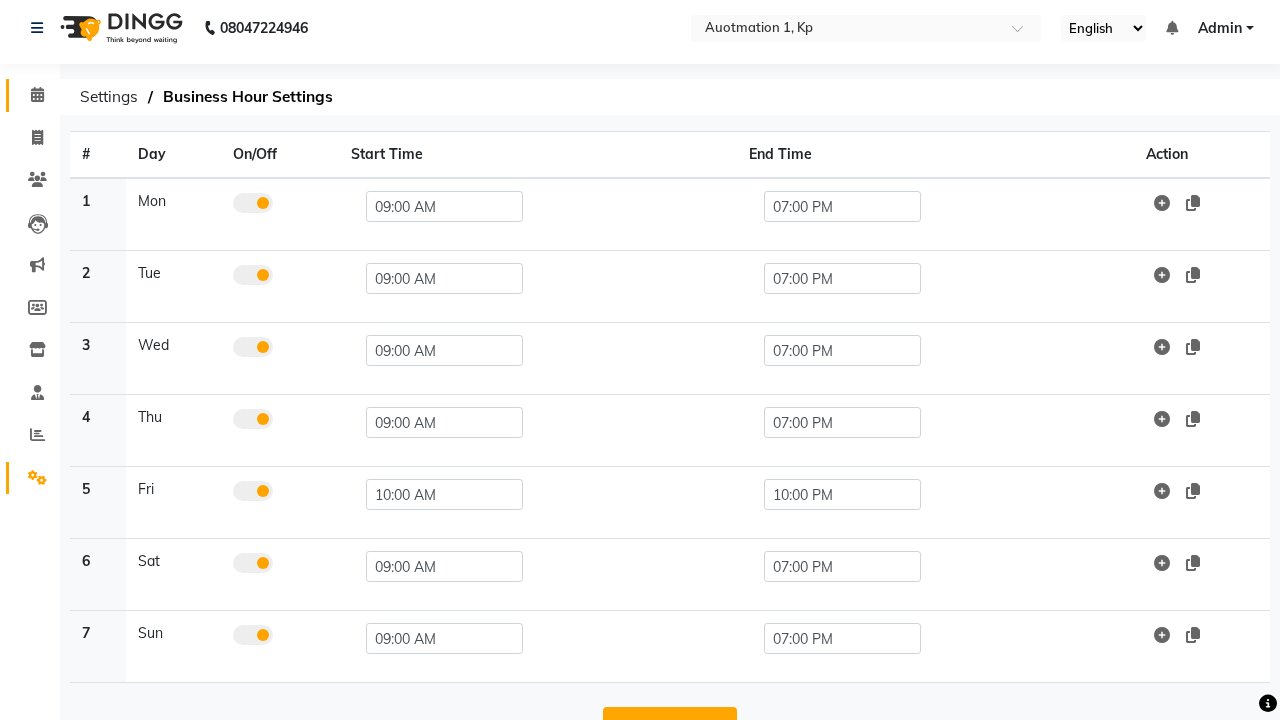 click 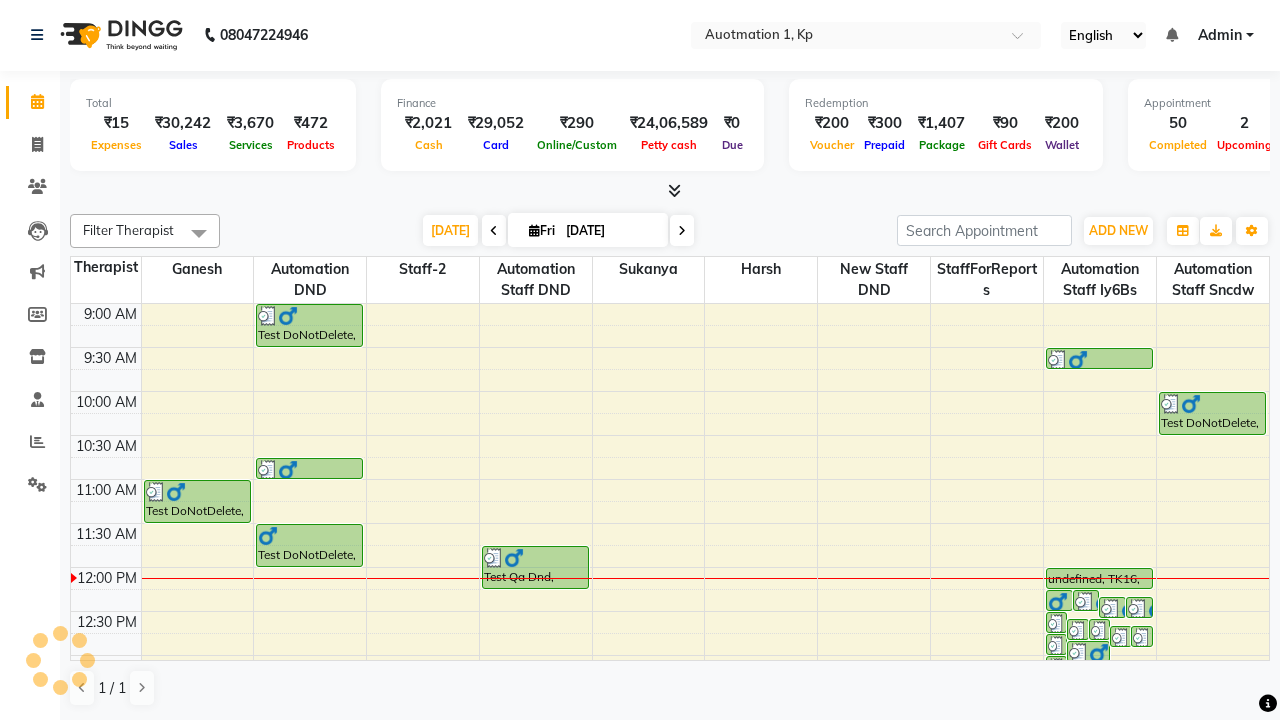 scroll, scrollTop: 0, scrollLeft: 0, axis: both 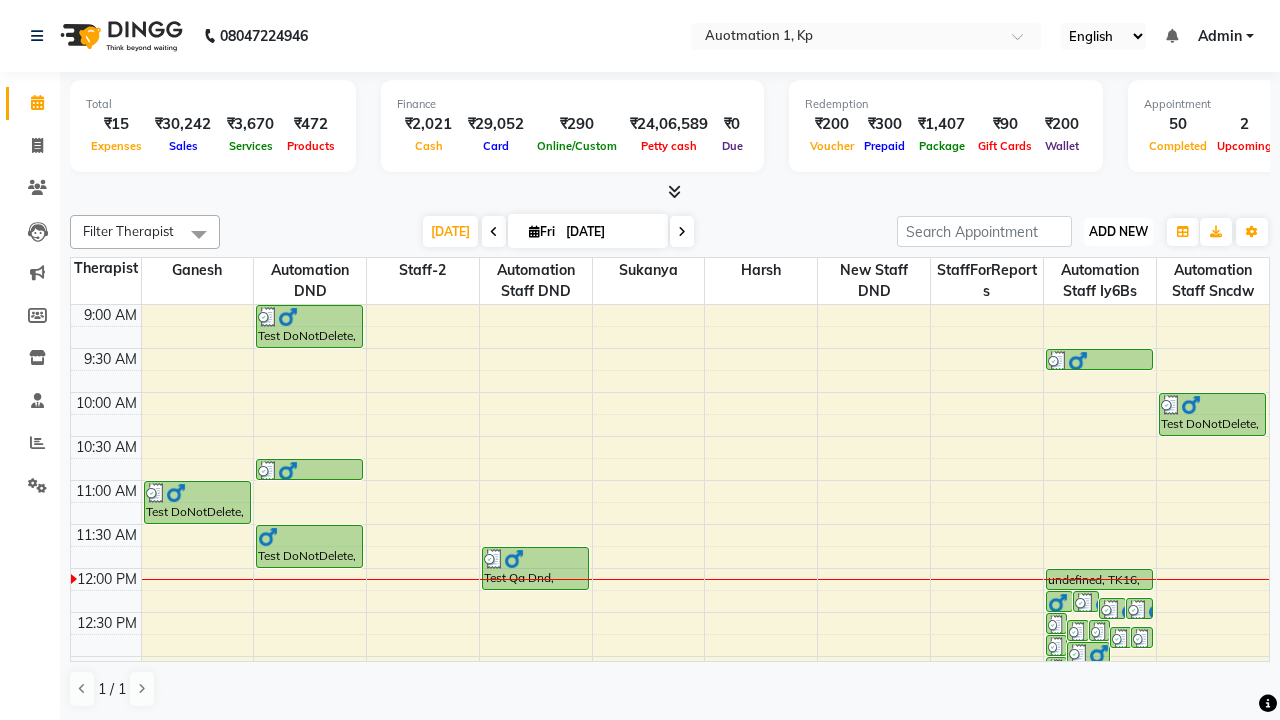 click on "ADD NEW" at bounding box center [1118, 231] 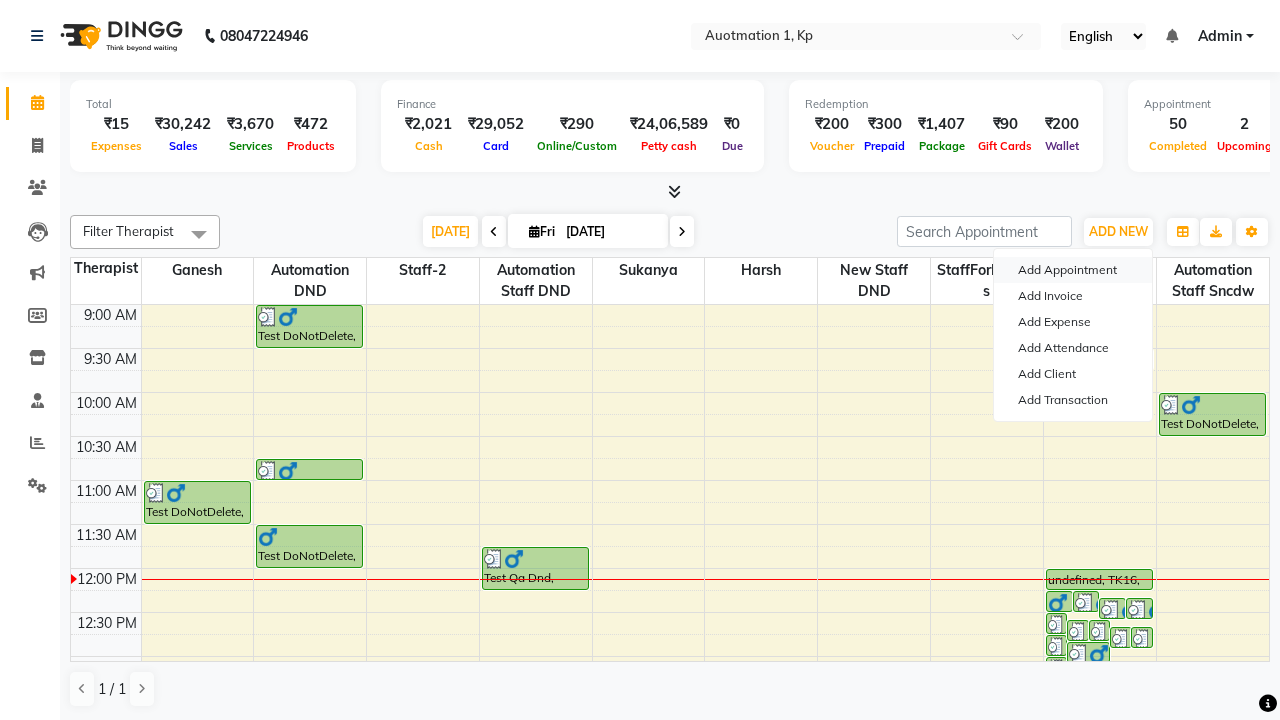 click on "Add Appointment" at bounding box center (1073, 270) 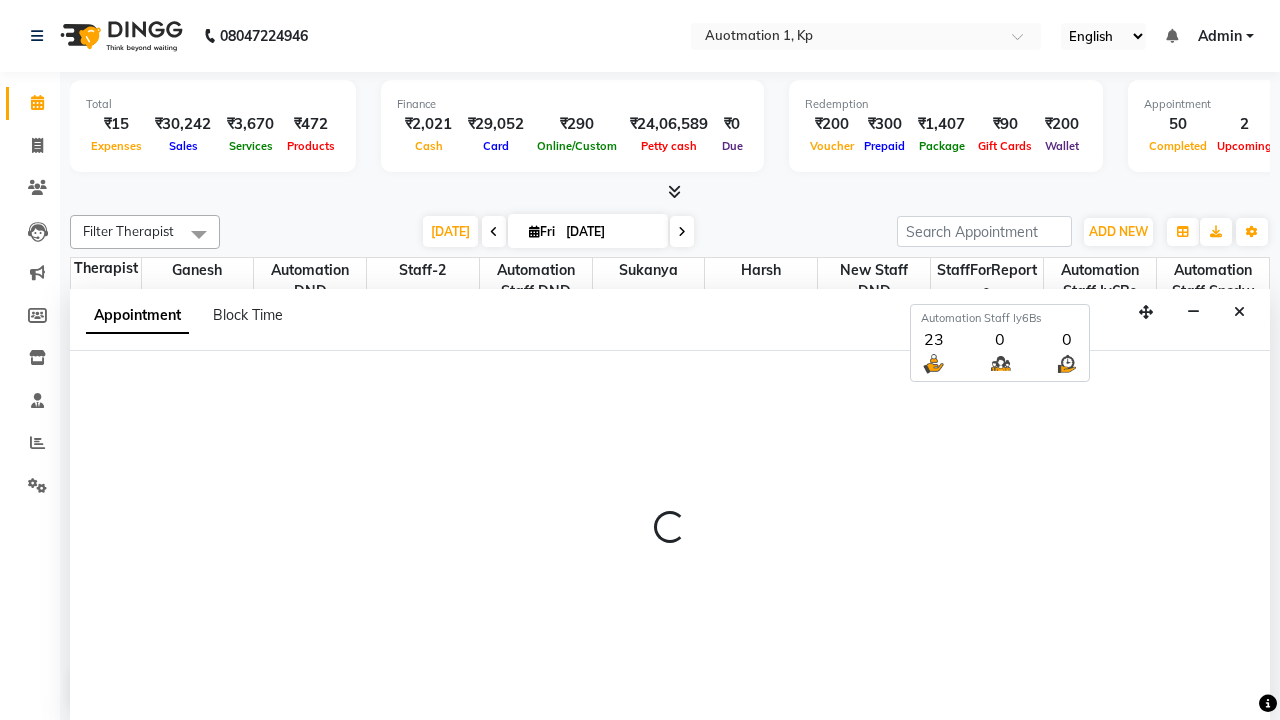 select on "tentative" 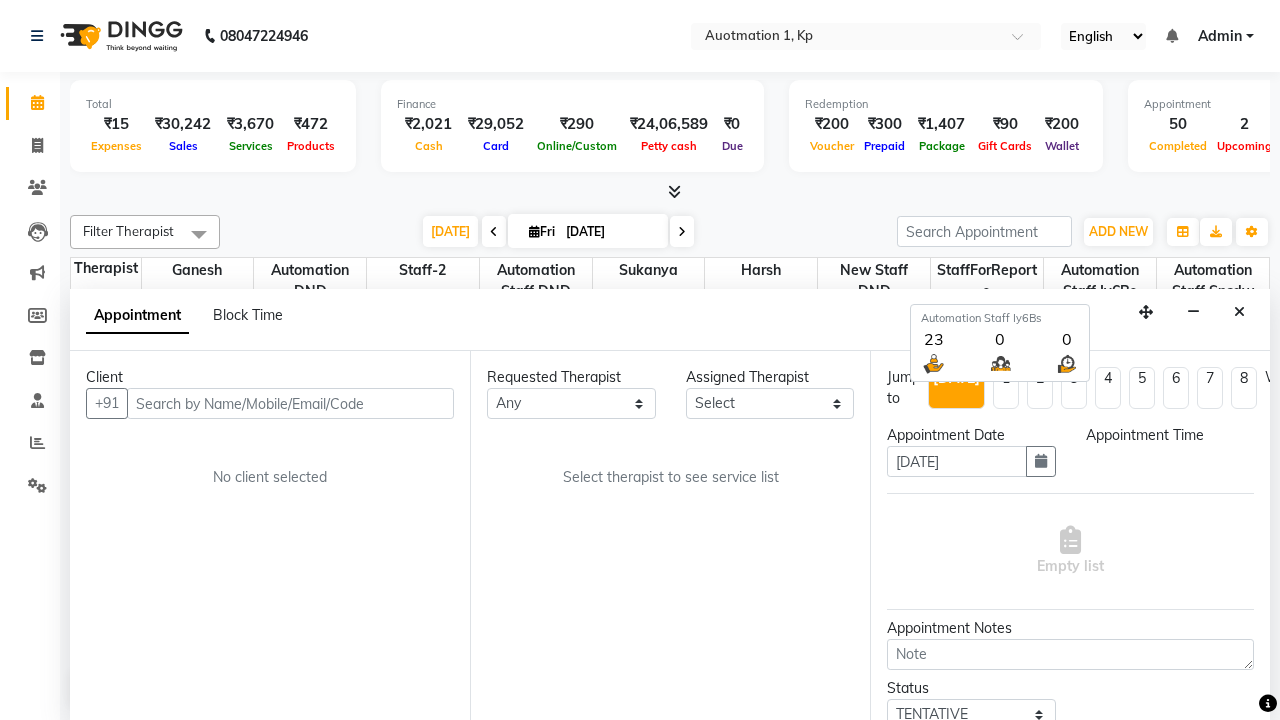 scroll, scrollTop: 1, scrollLeft: 0, axis: vertical 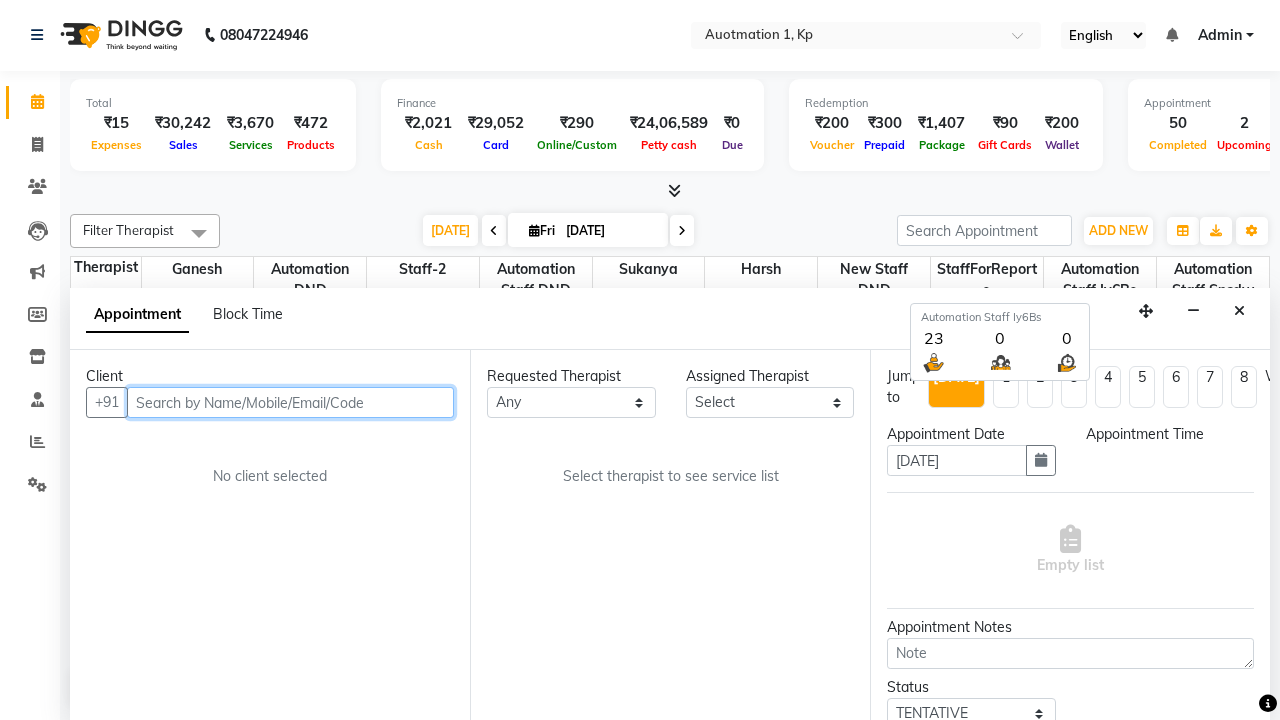 select on "600" 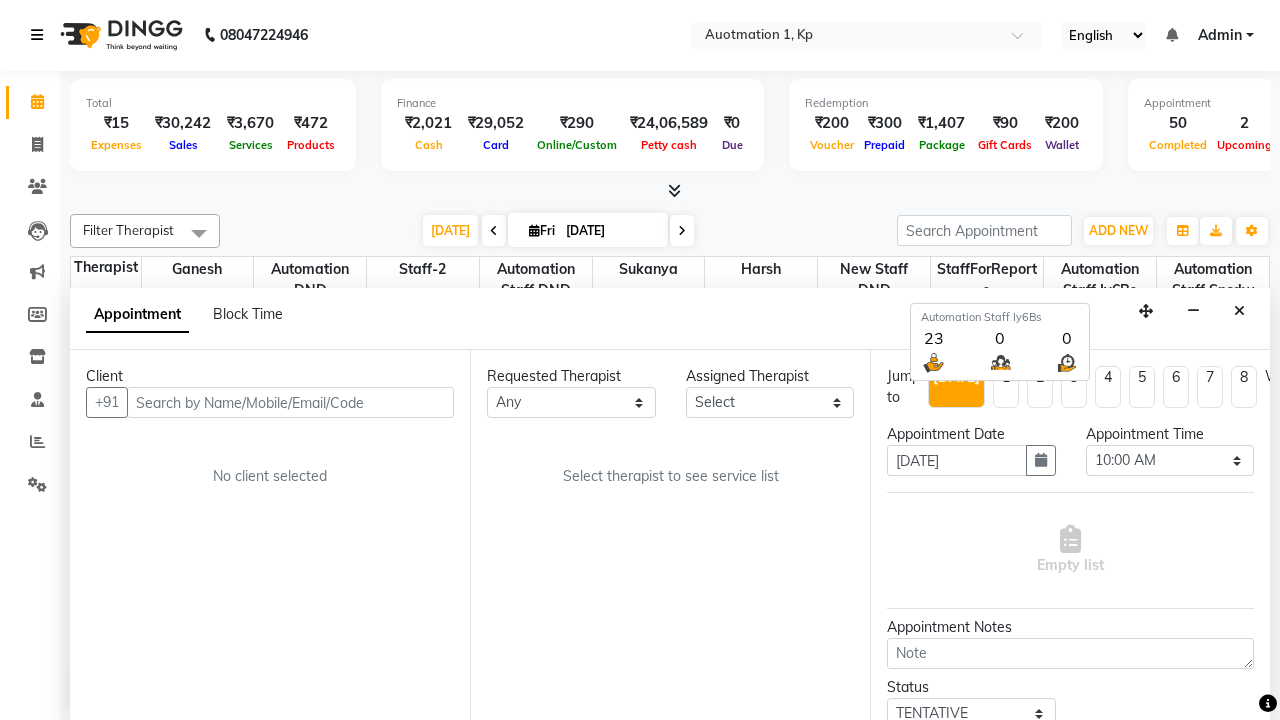 click at bounding box center [37, 35] 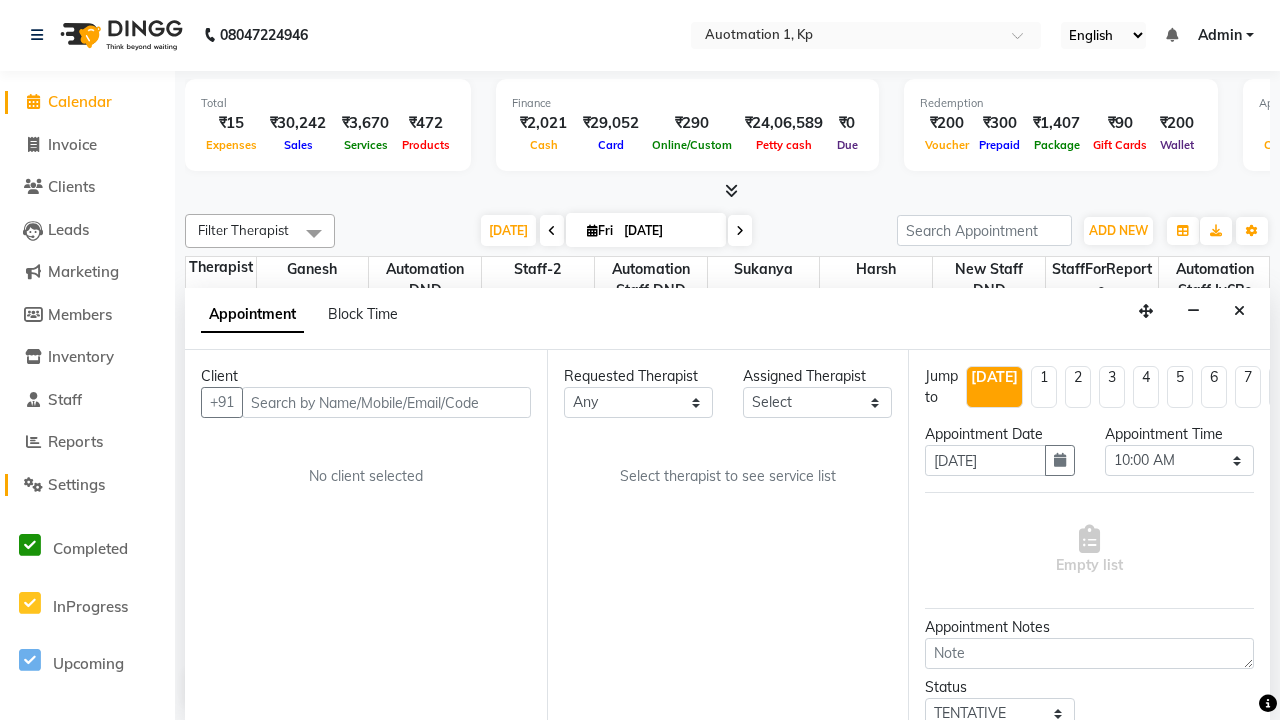 click on "Settings" 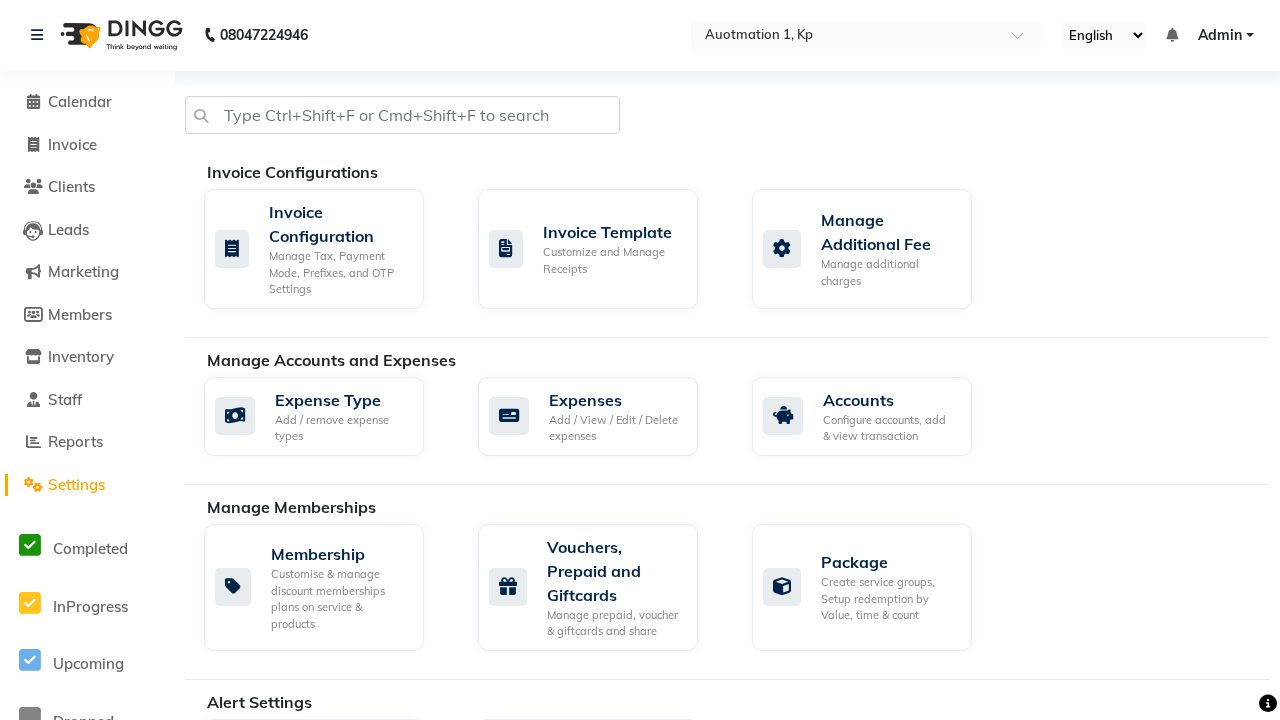 scroll, scrollTop: 0, scrollLeft: 0, axis: both 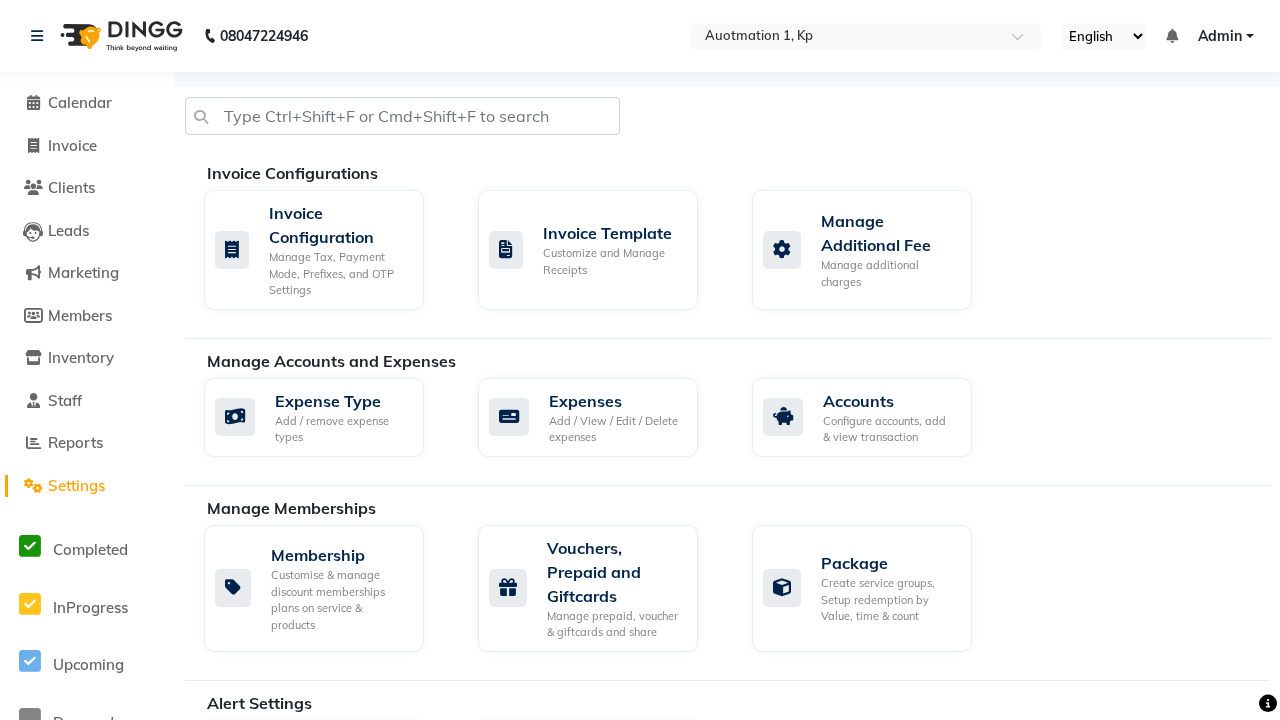 click on "Business Hours" 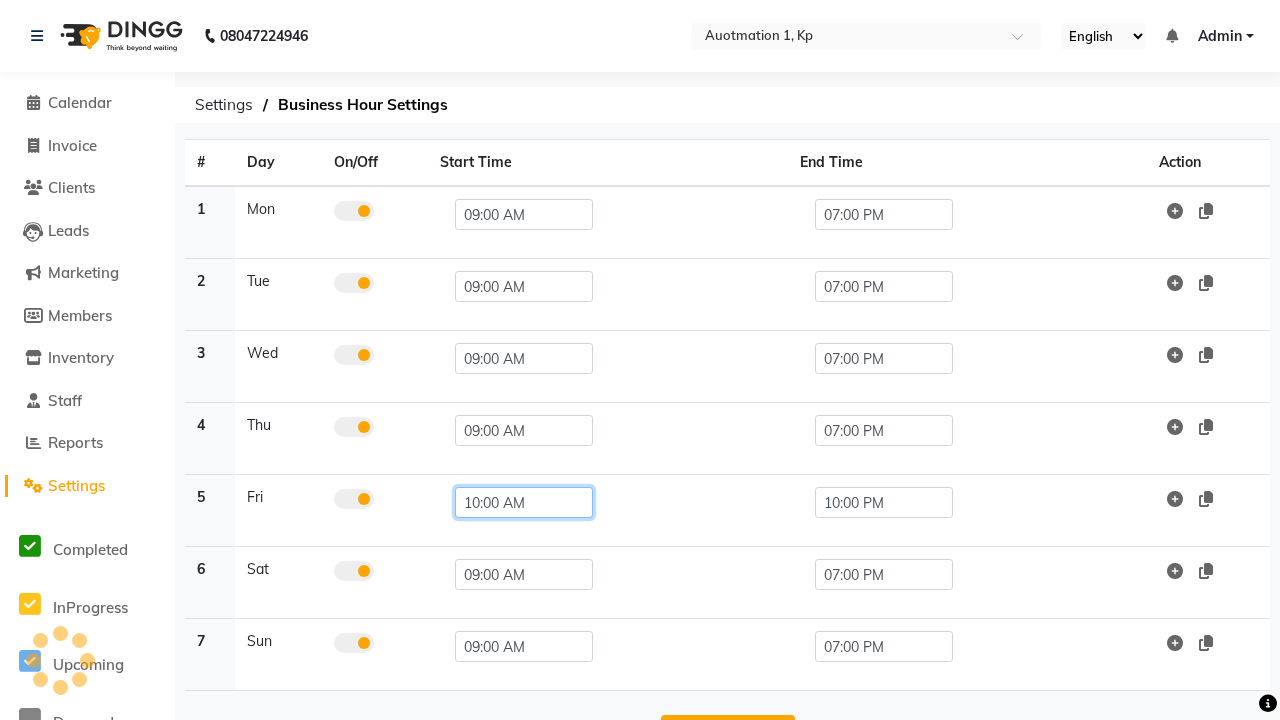 click on "10:00 AM" 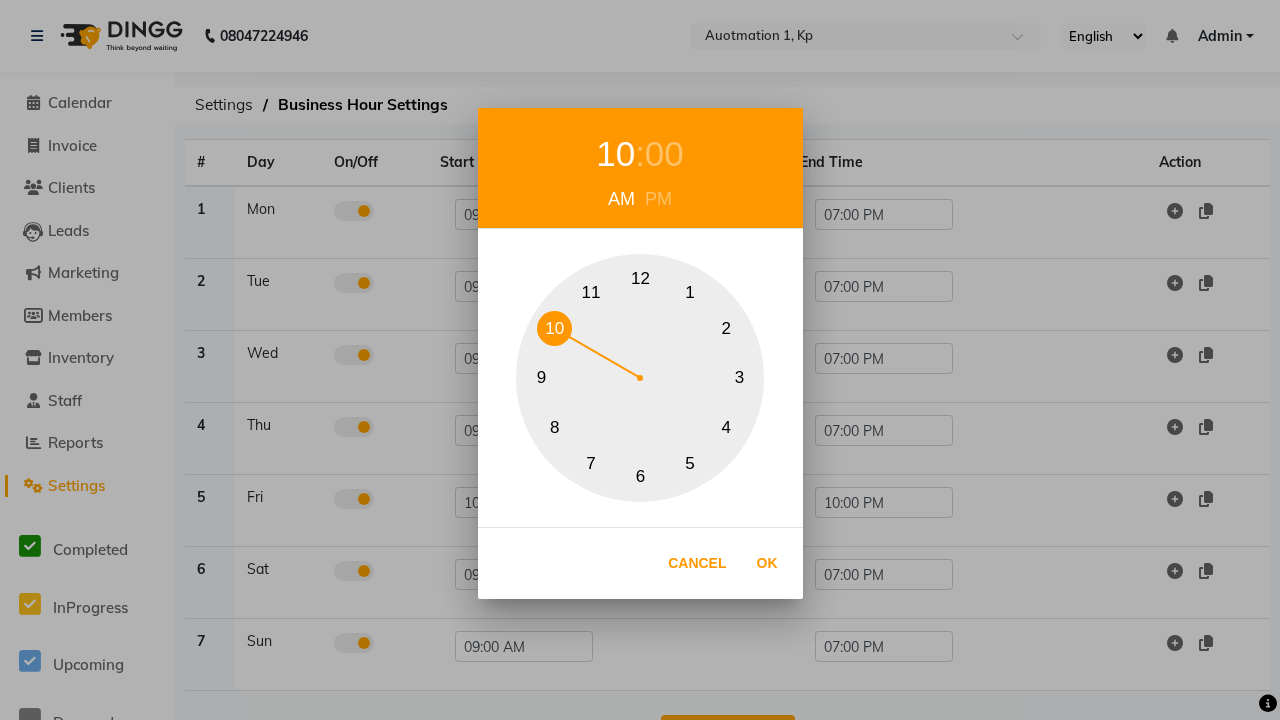 click on "9" at bounding box center [541, 378] 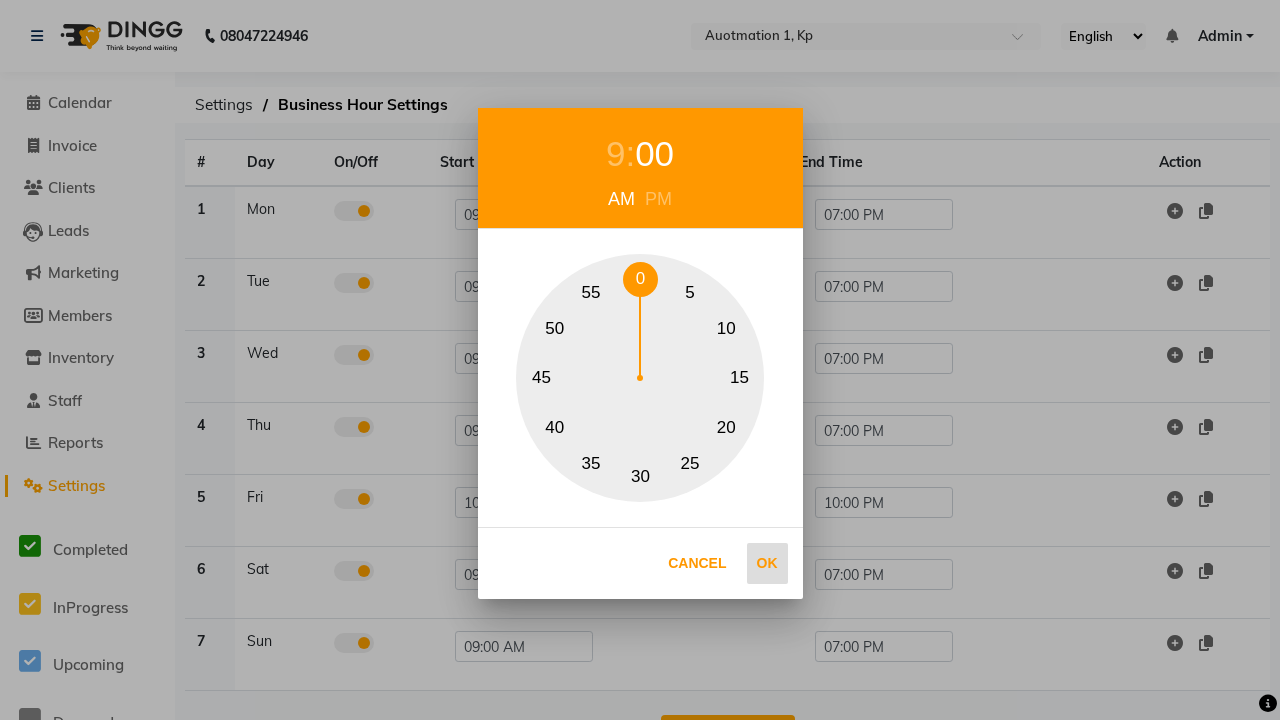 click on "0" at bounding box center [640, 279] 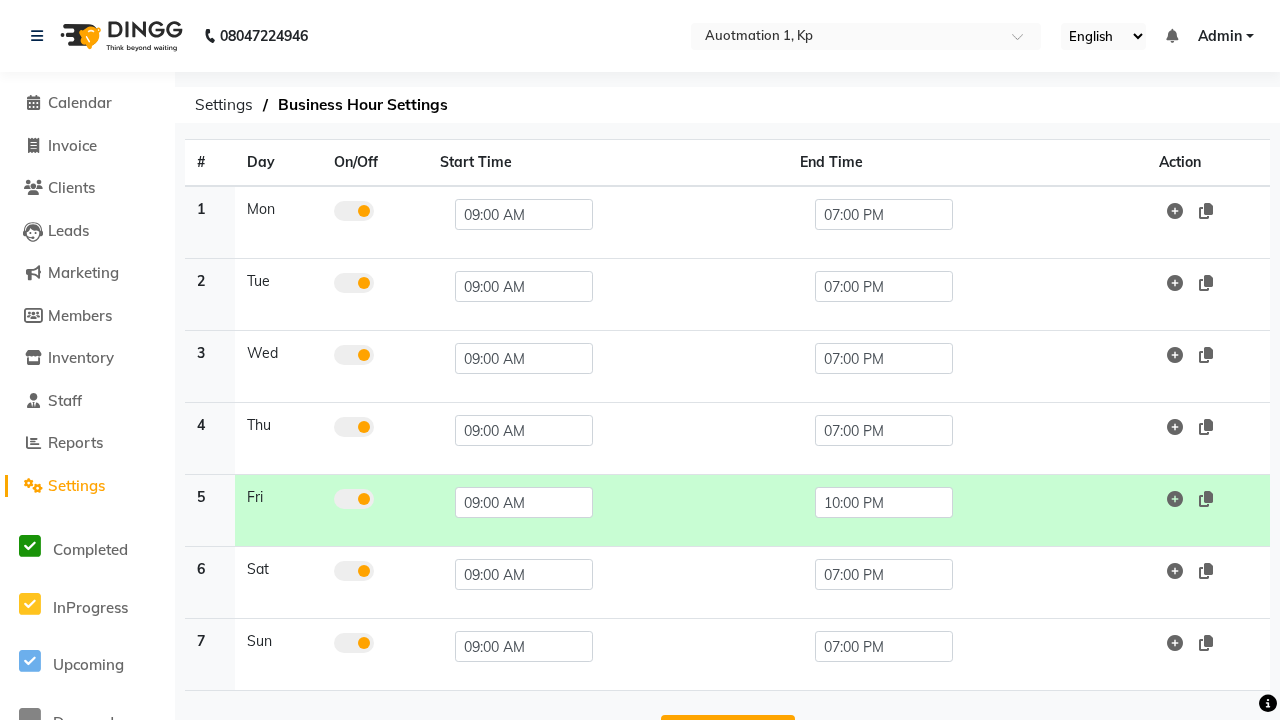 scroll, scrollTop: 63, scrollLeft: 0, axis: vertical 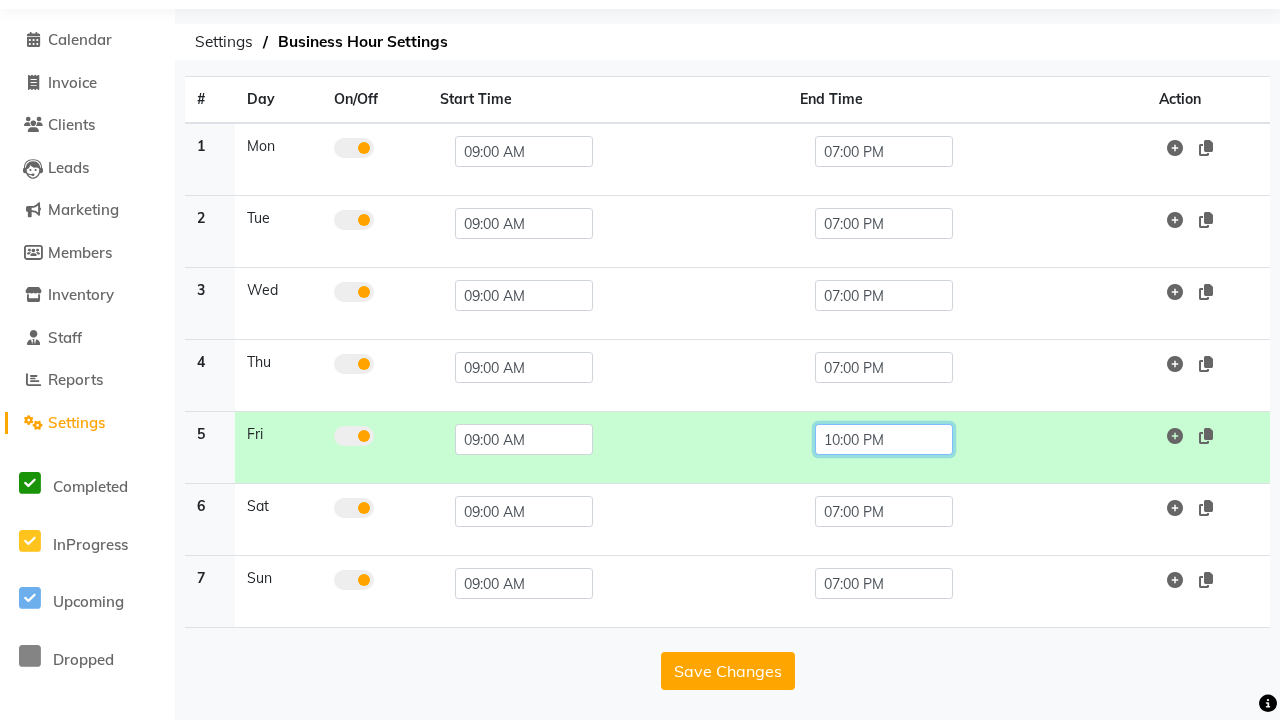 click on "10:00 PM" 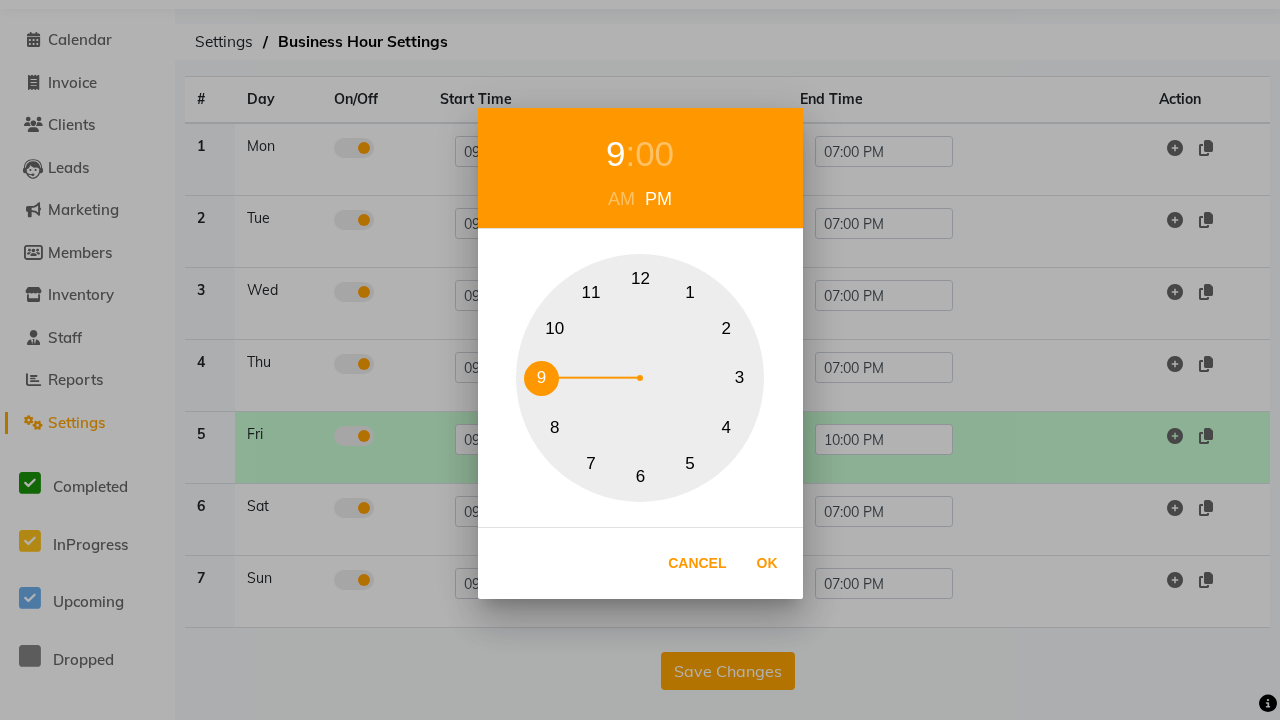 click on "00" at bounding box center (654, 154) 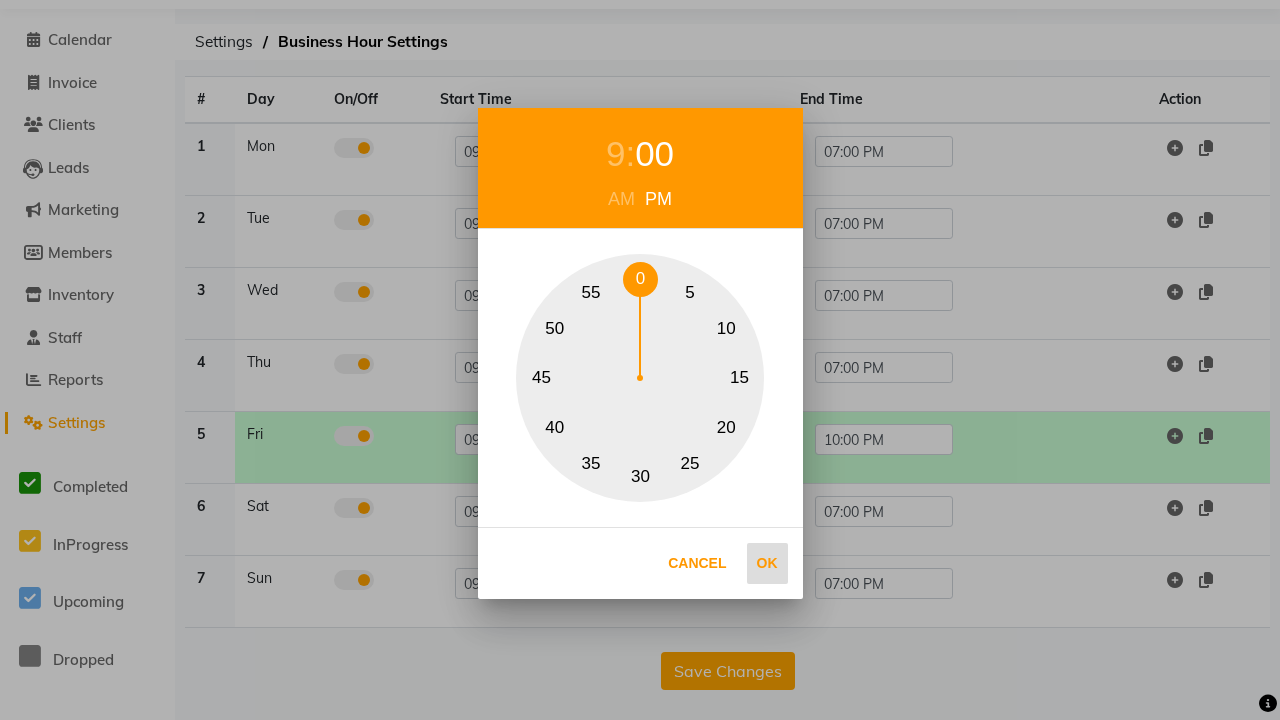 click on "0" at bounding box center (640, 279) 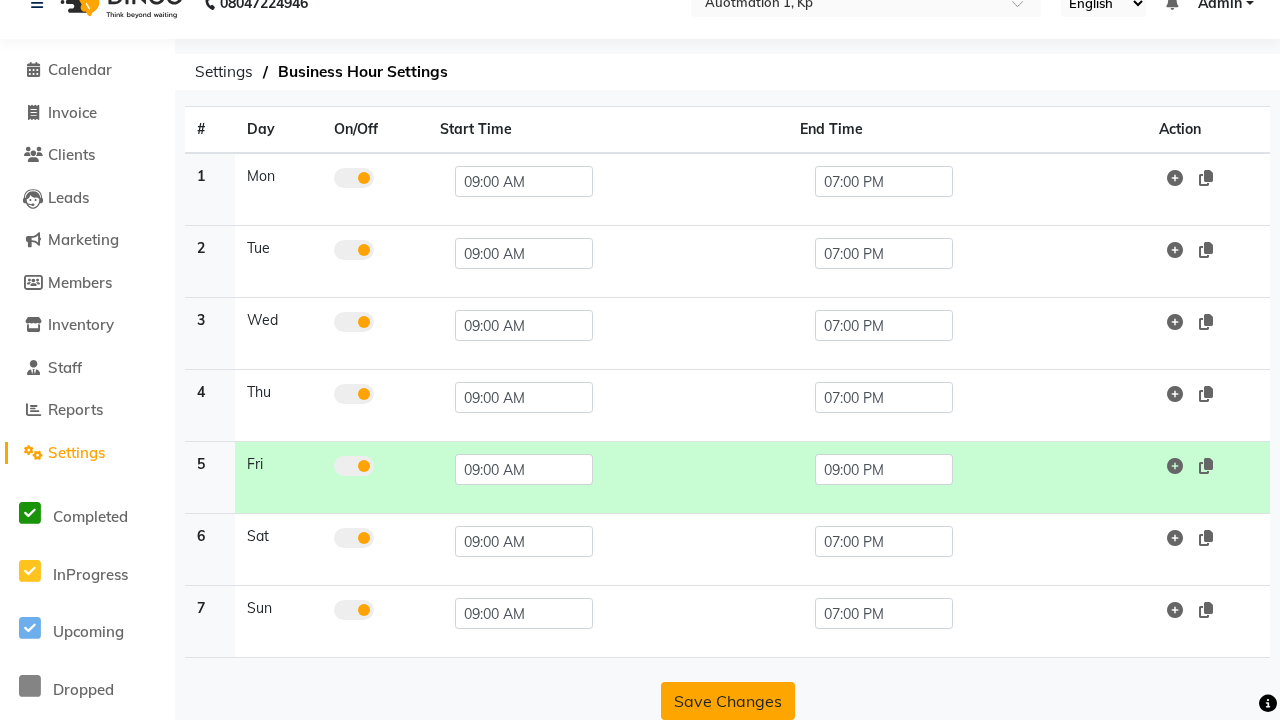 click on "Save Changes" 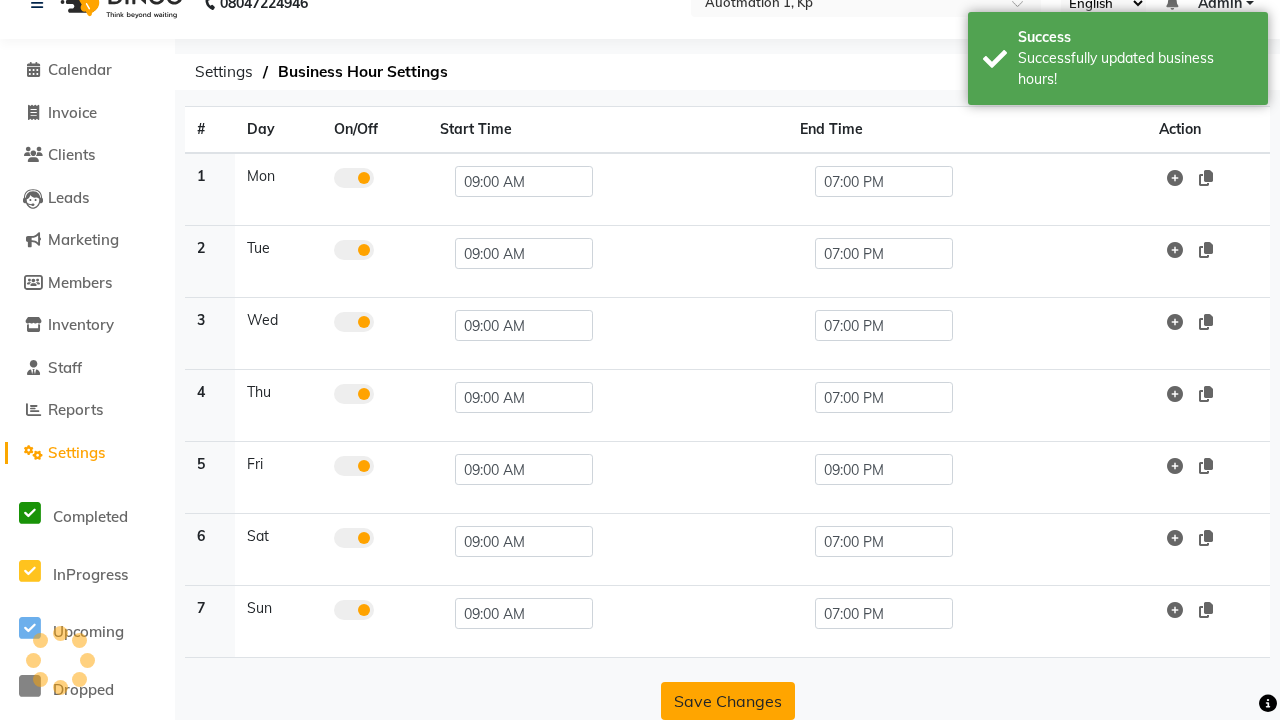 scroll, scrollTop: 63, scrollLeft: 0, axis: vertical 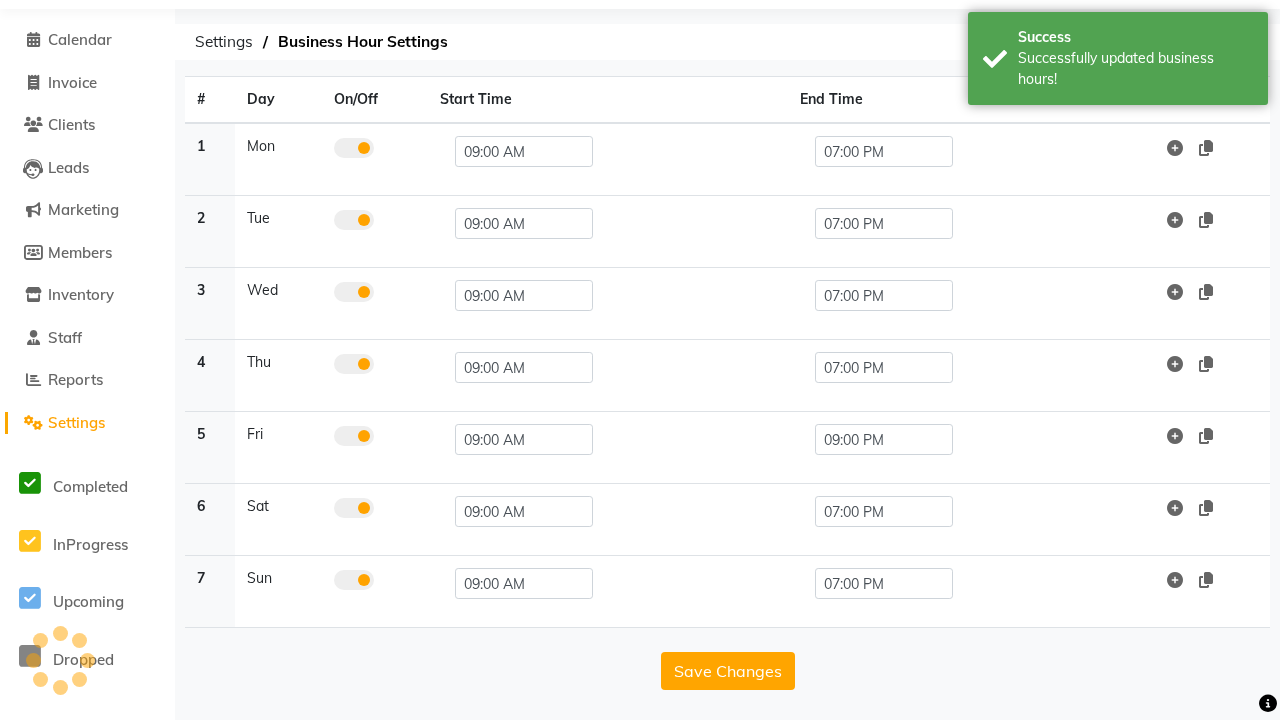 click at bounding box center (41, -27) 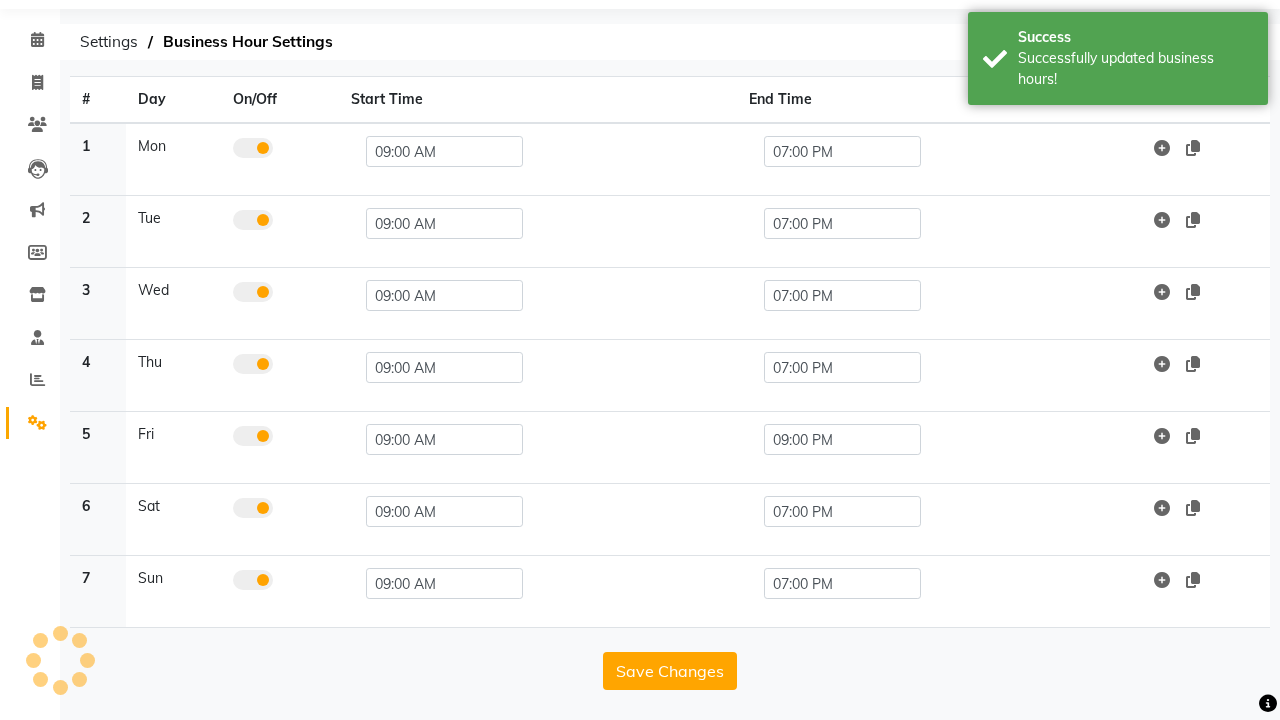 scroll, scrollTop: 0, scrollLeft: 0, axis: both 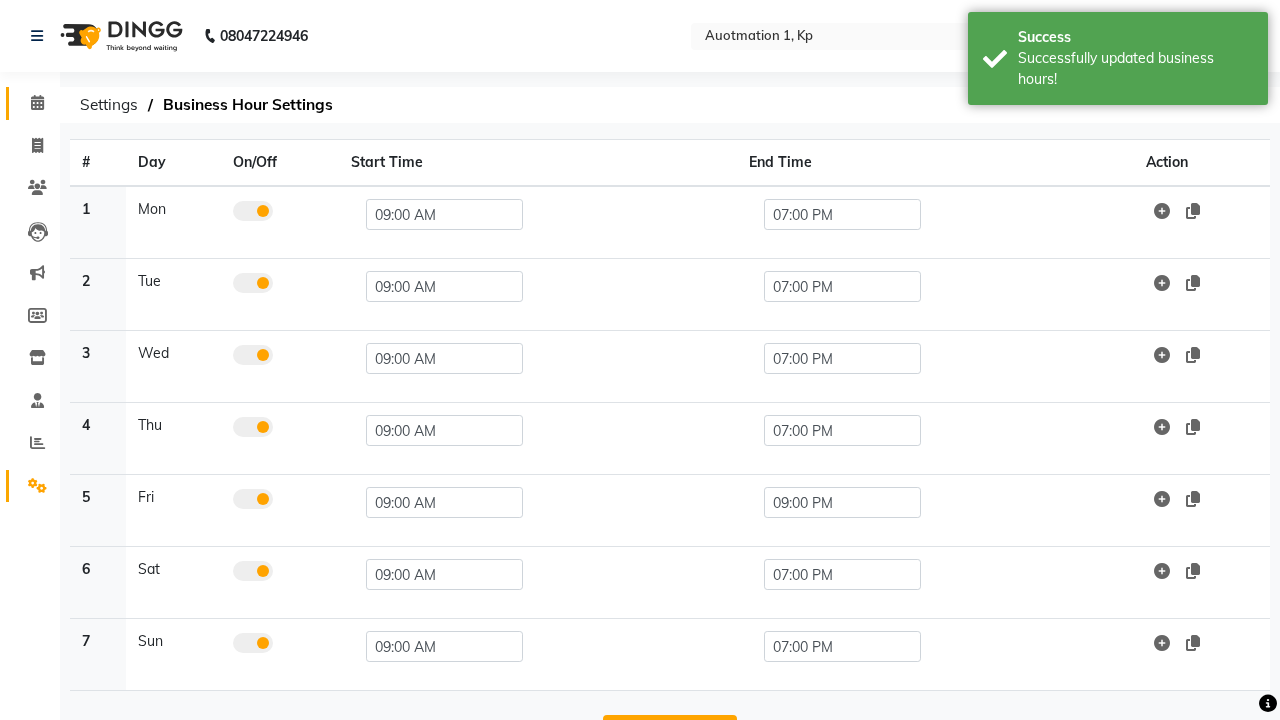 click 